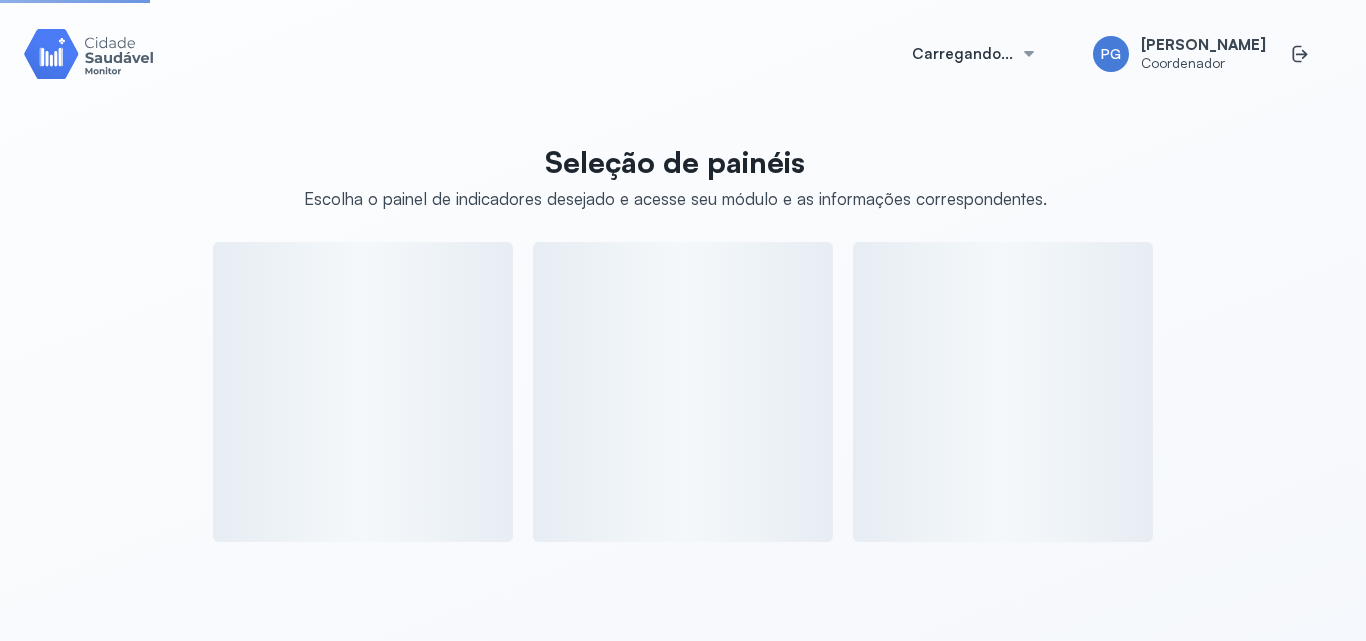 scroll, scrollTop: 0, scrollLeft: 0, axis: both 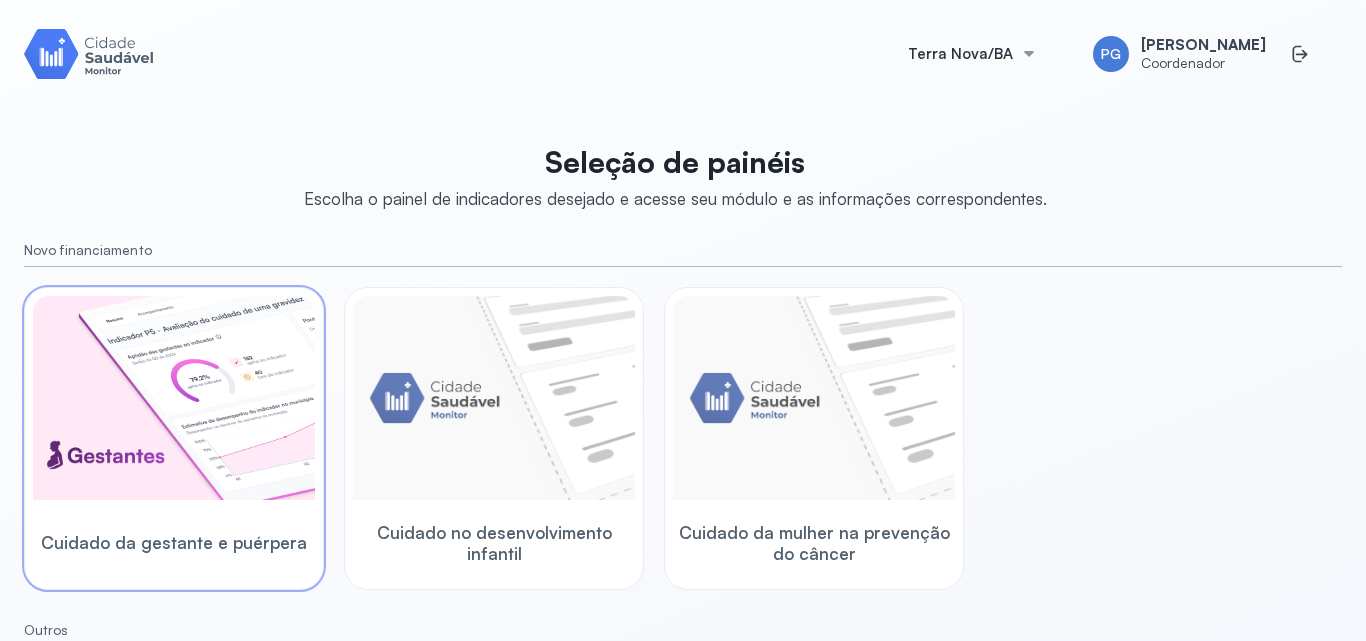 click at bounding box center [174, 398] 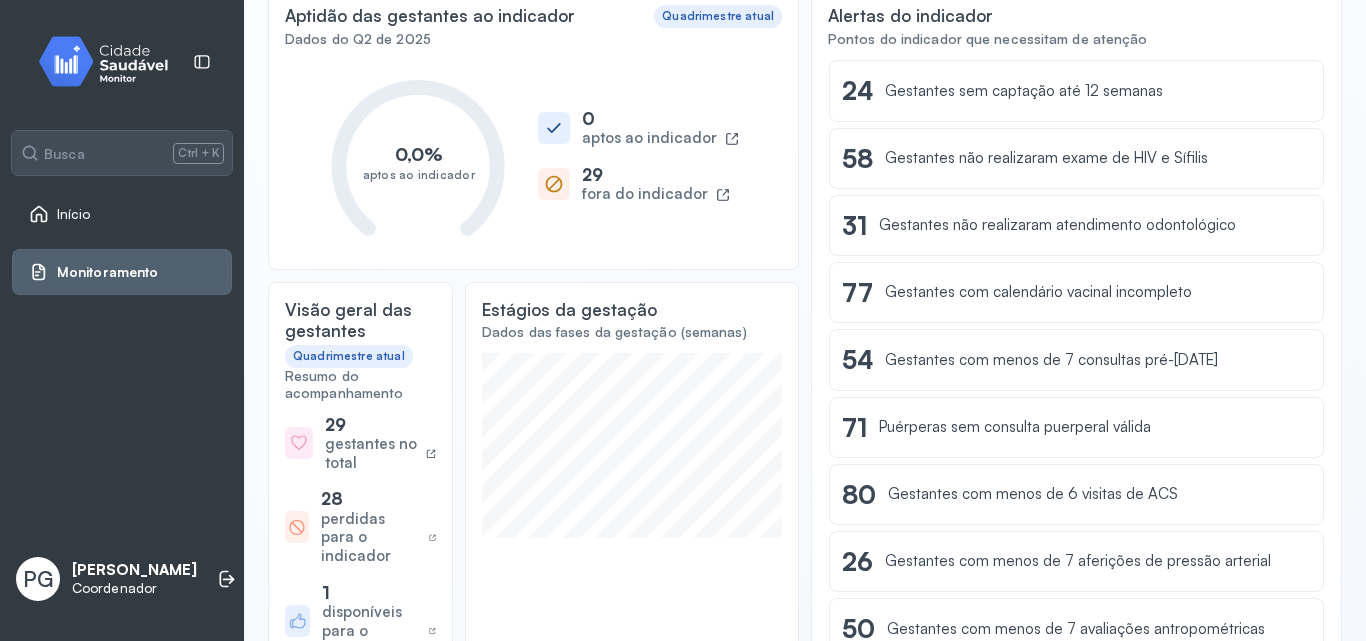 scroll, scrollTop: 140, scrollLeft: 0, axis: vertical 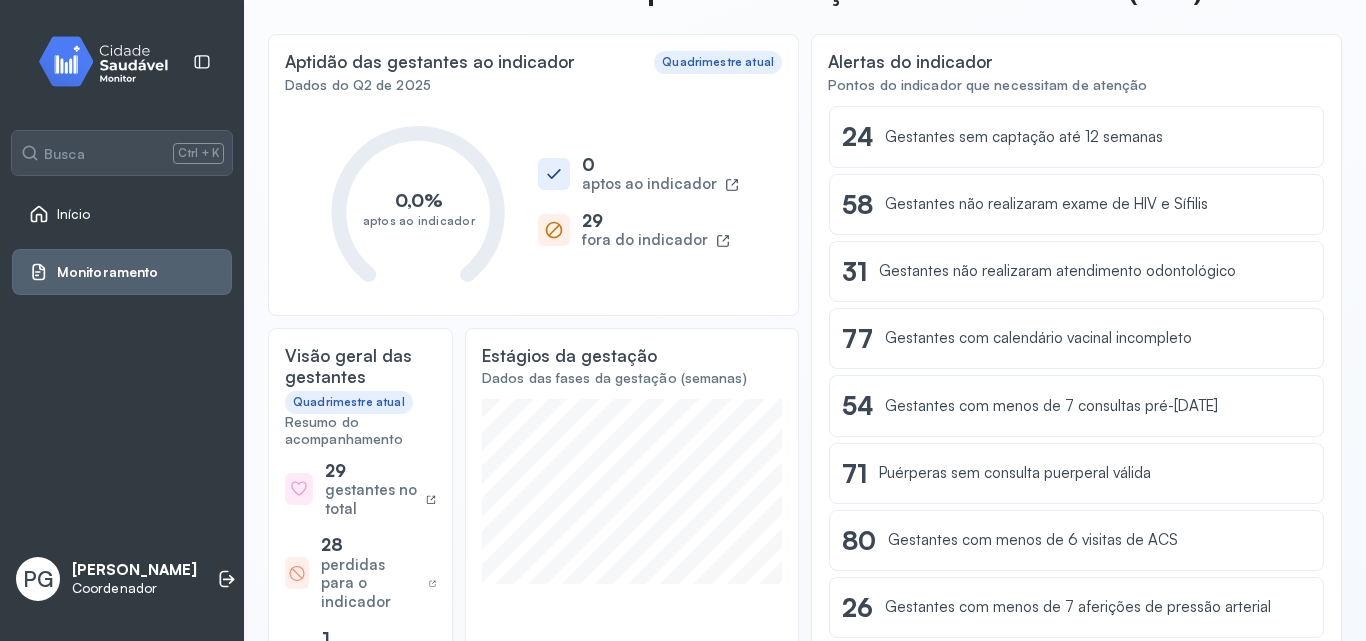 click on "Início" at bounding box center (74, 214) 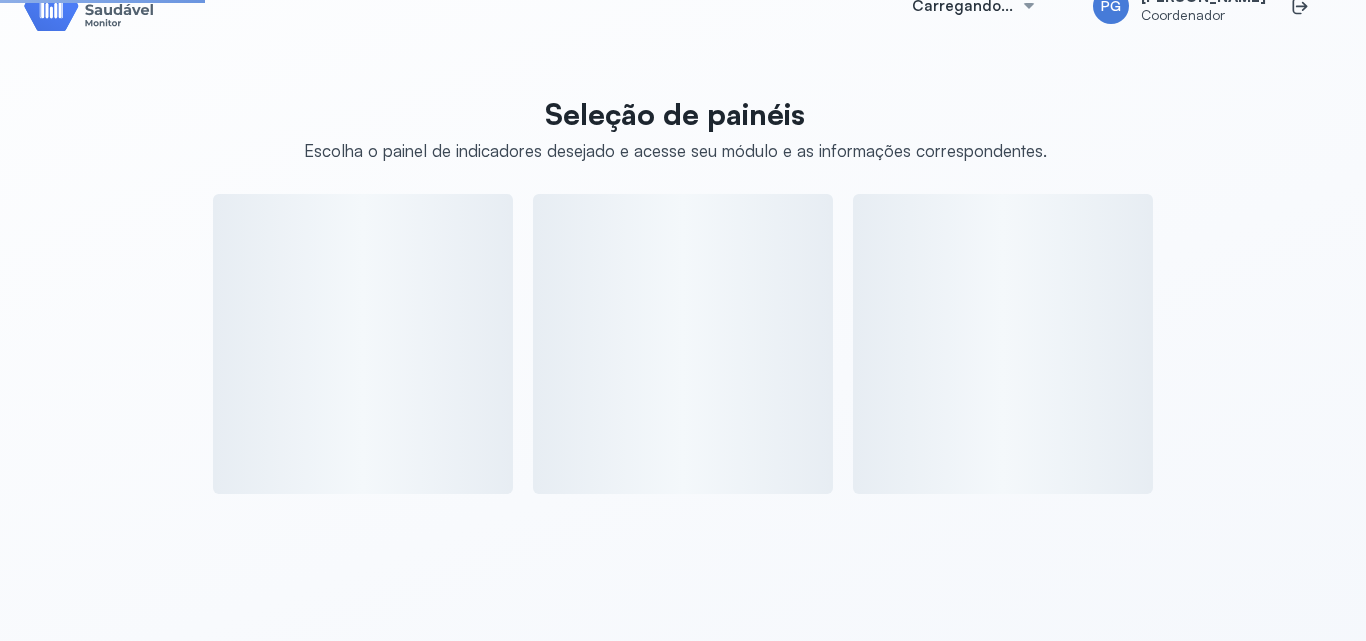 scroll, scrollTop: 140, scrollLeft: 0, axis: vertical 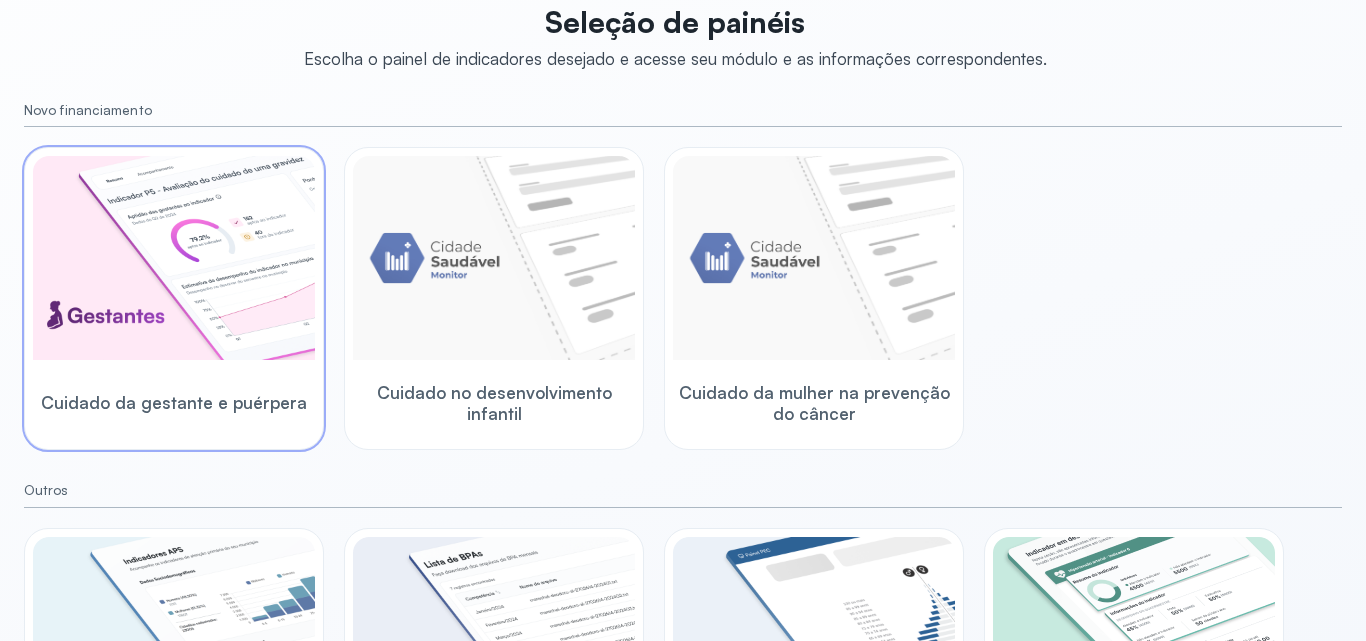 click at bounding box center (174, 258) 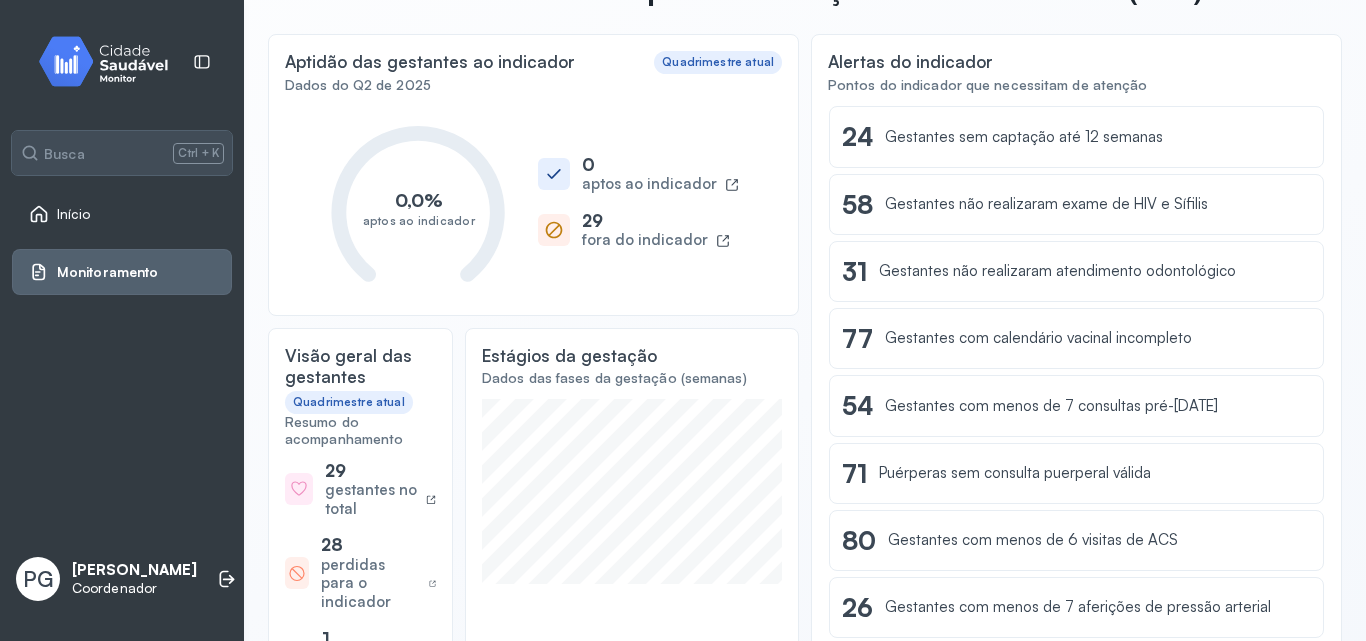 scroll, scrollTop: 0, scrollLeft: 0, axis: both 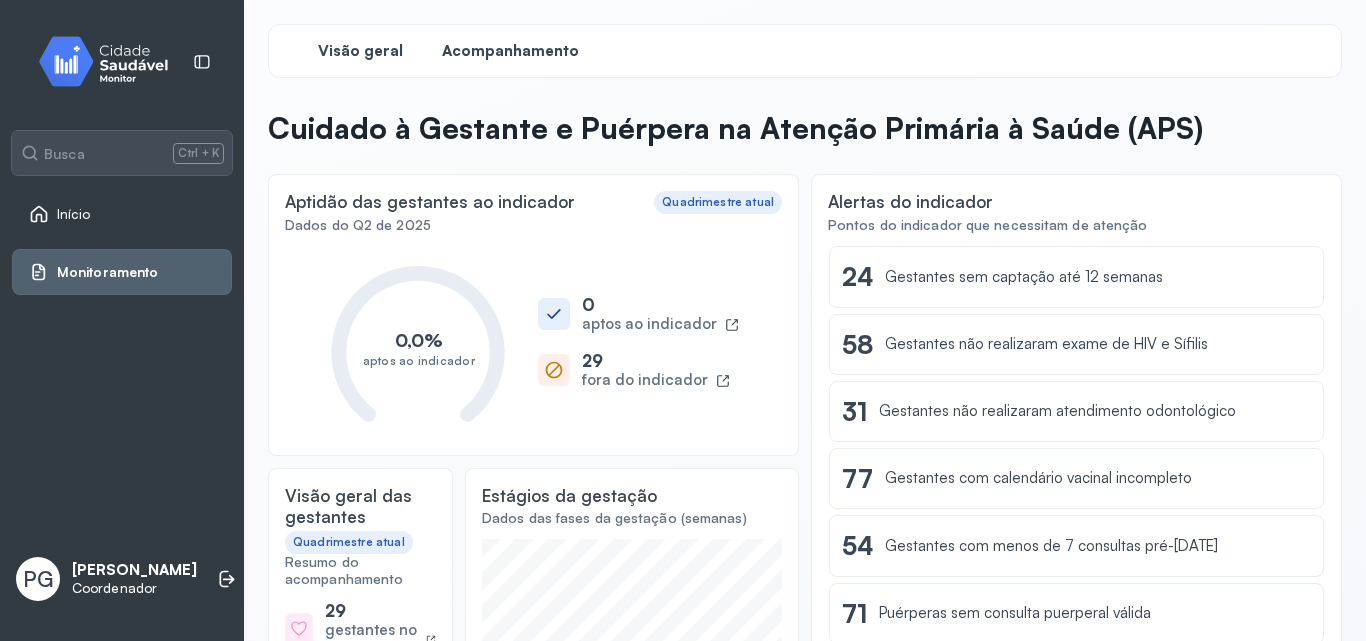 click on "Acompanhamento" at bounding box center (510, 51) 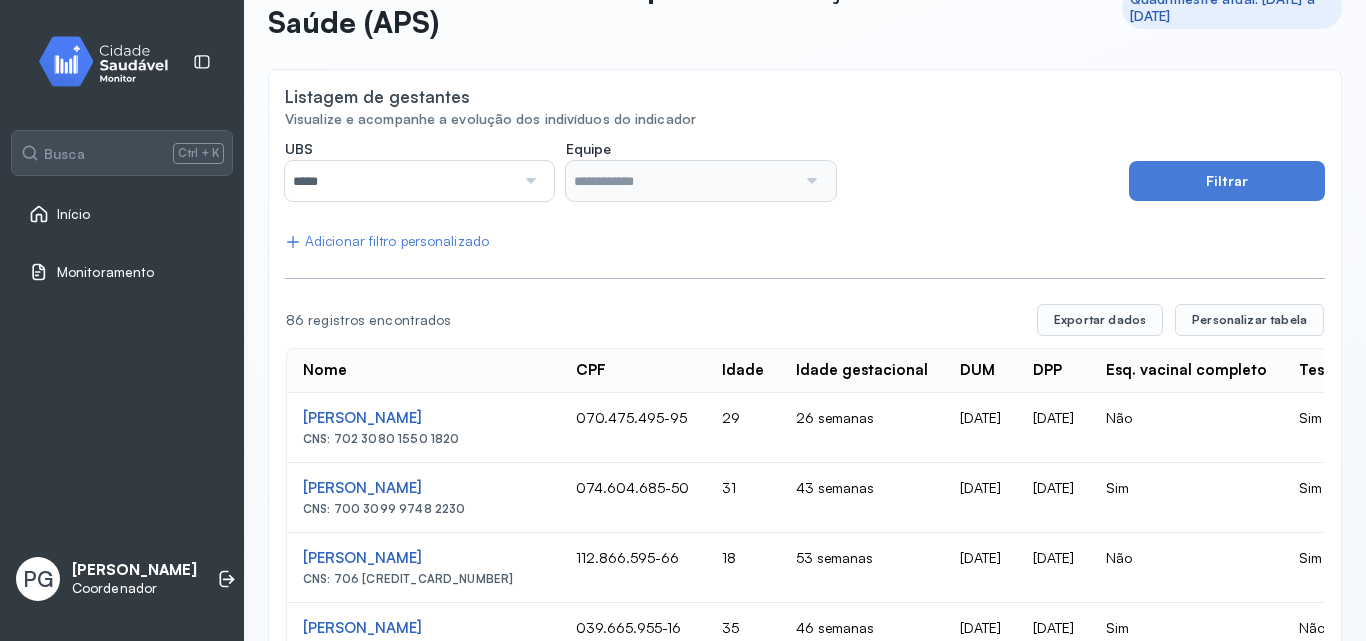 scroll, scrollTop: 28, scrollLeft: 0, axis: vertical 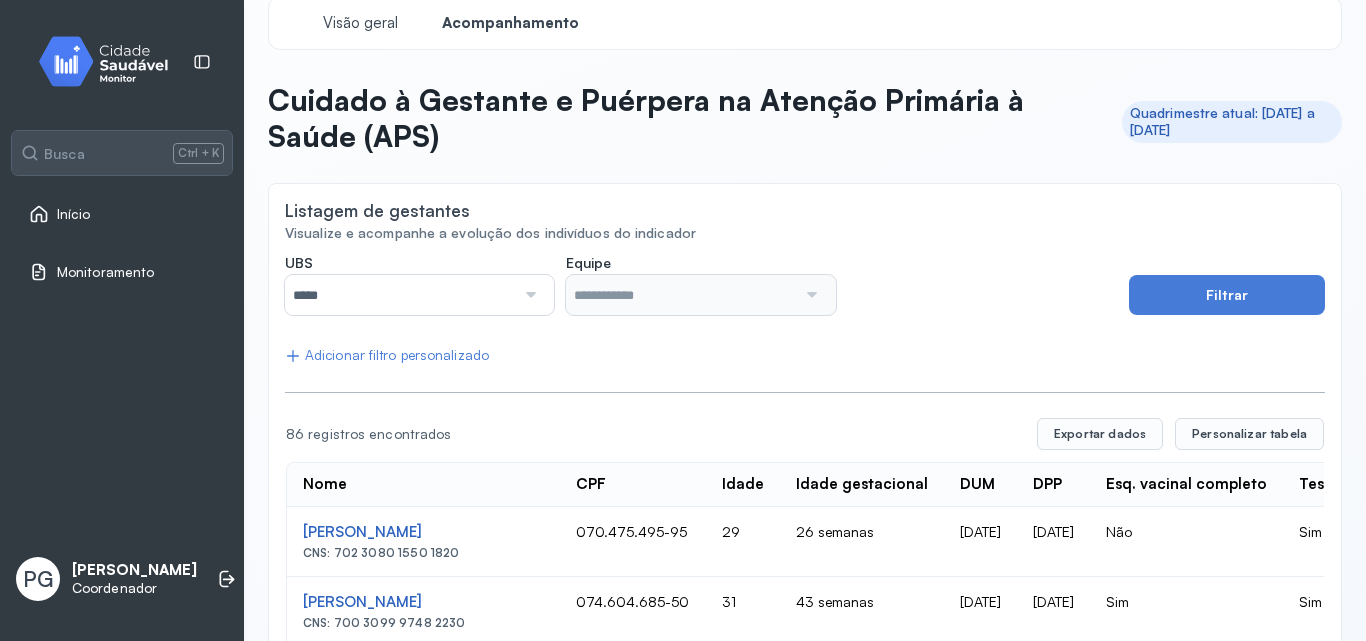click on "UBS  ***** Todas NASF de Terra Nova BA Unidade de Saude Dr [PERSON_NAME] Unidade de Saude da Familia [PERSON_NAME] Unidade de Saude da Familia do Caipe Unidade de Saude da Familia do Jacu Usf [PERSON_NAME] Usf [PERSON_NAME] Equipe   Nenhuma opção encontrada   Filtrar   Adicionar filtro personalizado  86 registros encontrados  Exportar dados   Personalizar tabela  Nome  CPF  Idade  Idade gestacional  DUM  DPP  Esq. vacinal completo  Teste rápido sífilis  Teste rápido HIV  Últ. consulta pré-[DATE]  IG 1ª consulta  Data do 1º atendimento  Nº consultas pré-[DATE]  Nº consultas odontológicas  Nº testes HIV  Nº testes Sífilis  Visitas mensais do ACS  UBS  Equipe  Nº registros antropométricos  Nº aferições de pressão arterial  dTpa aplicada após a 20ª semana  [PERSON_NAME]  CNS: 702 3080 1550 1820 070.475.495-95 29 26 semanas [DATE] [DATE] Não Sim Não [DATE] 9 semanas [DATE] 5 -- -- 1 4 Usf [PERSON_NAME] ALTO 7 8" 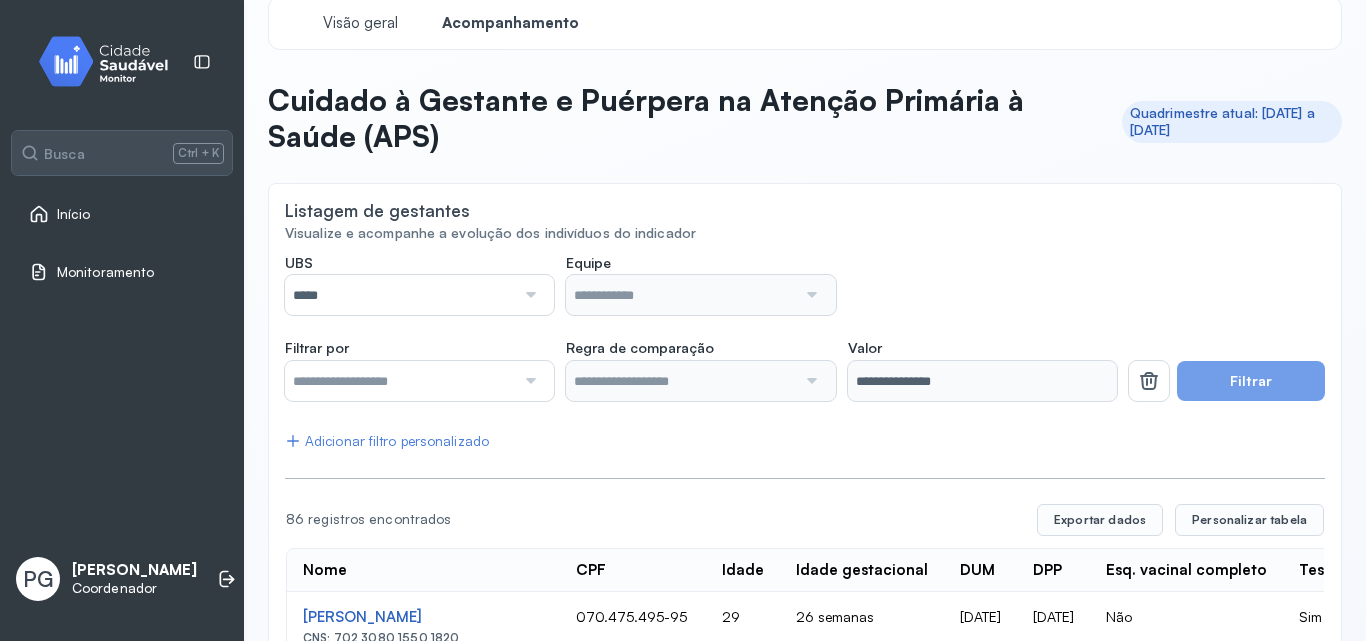 click at bounding box center (528, 381) 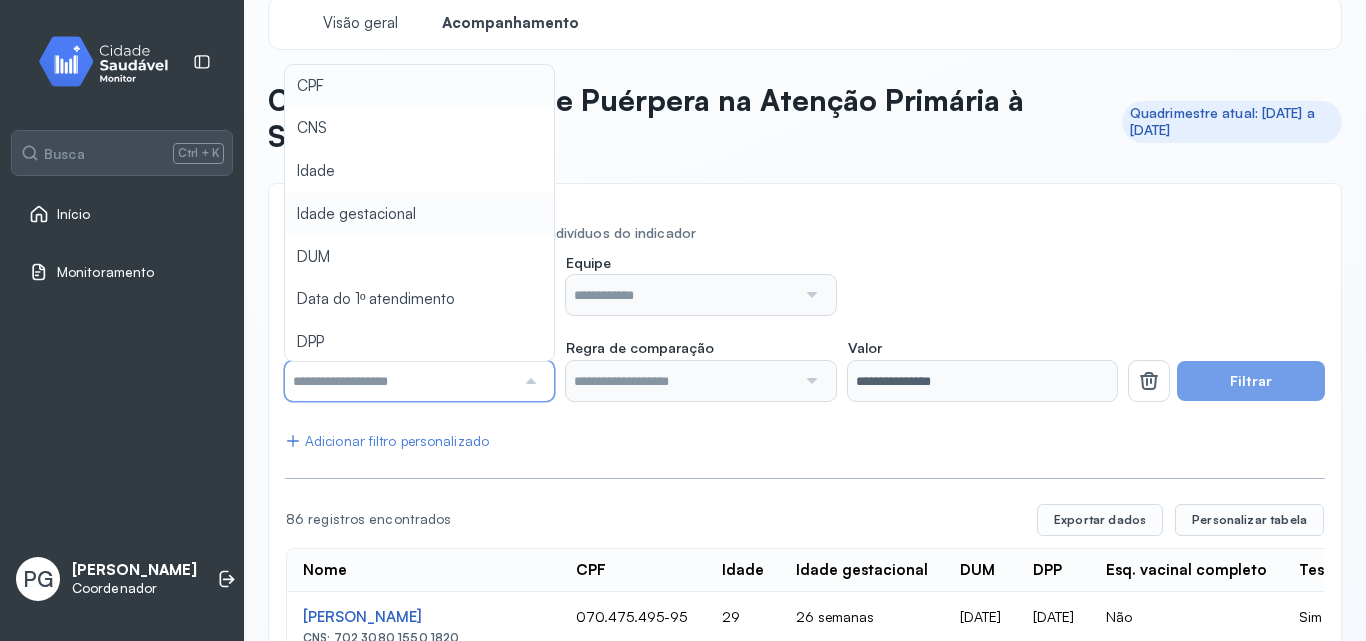 type on "**********" 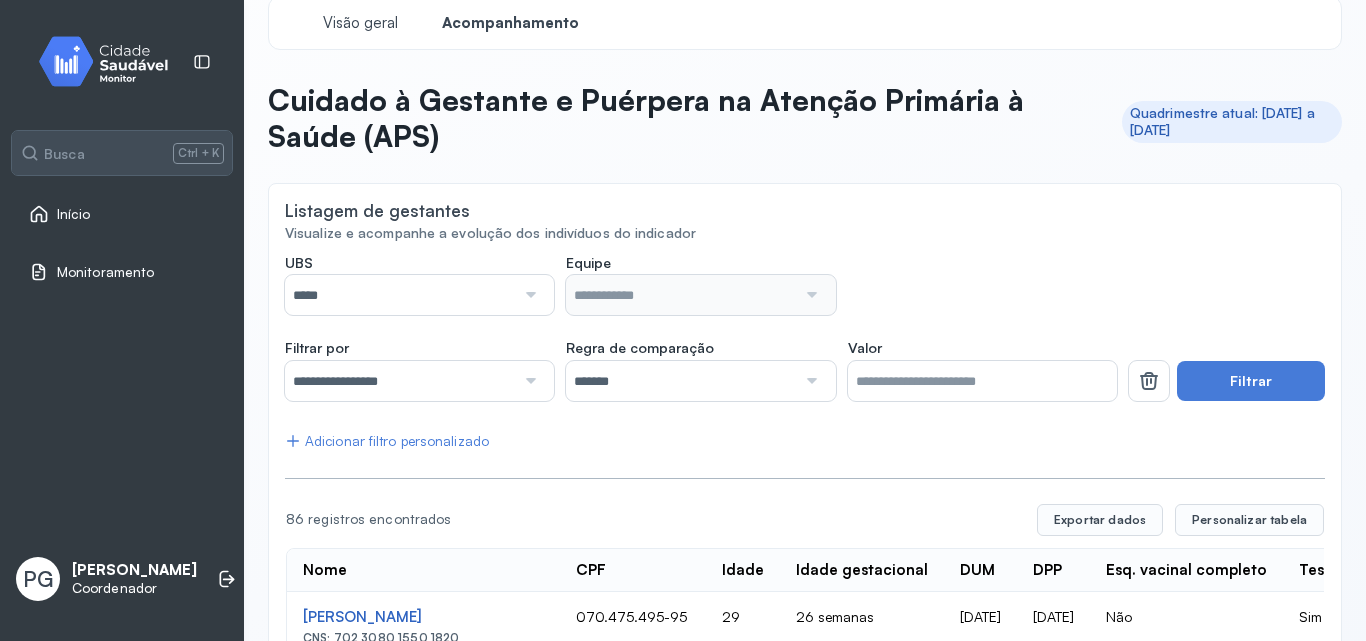 click on "**********" at bounding box center [805, 1127] 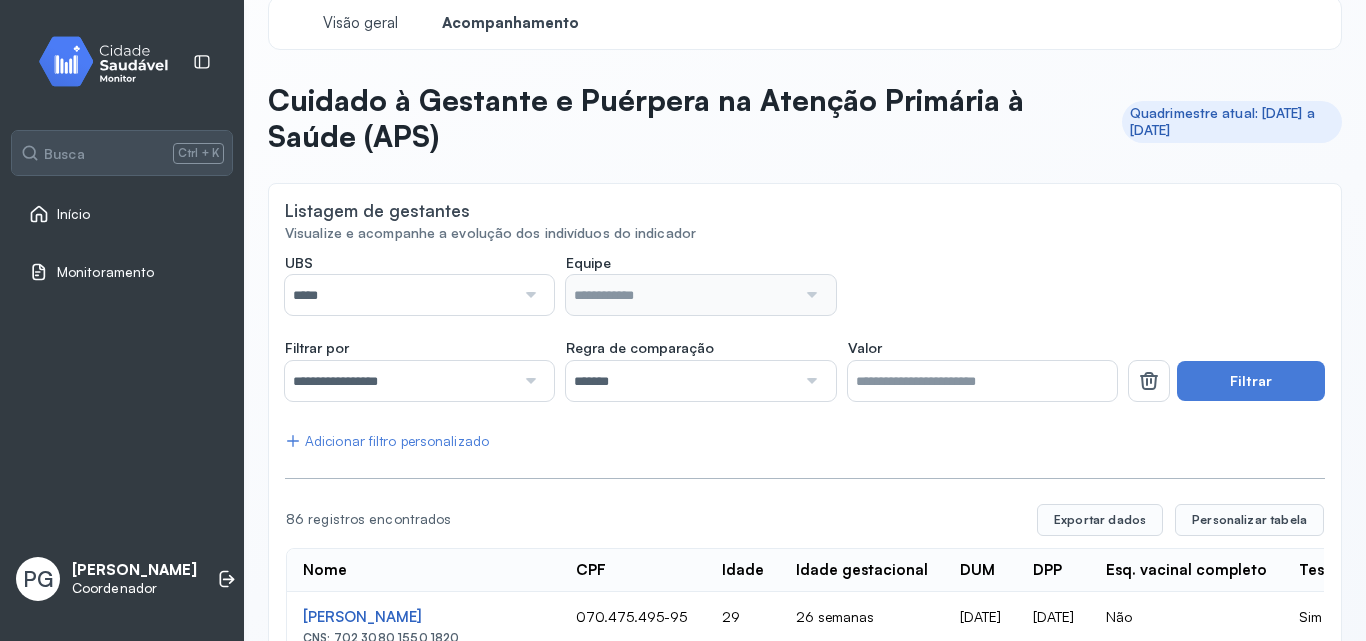 click at bounding box center (809, 381) 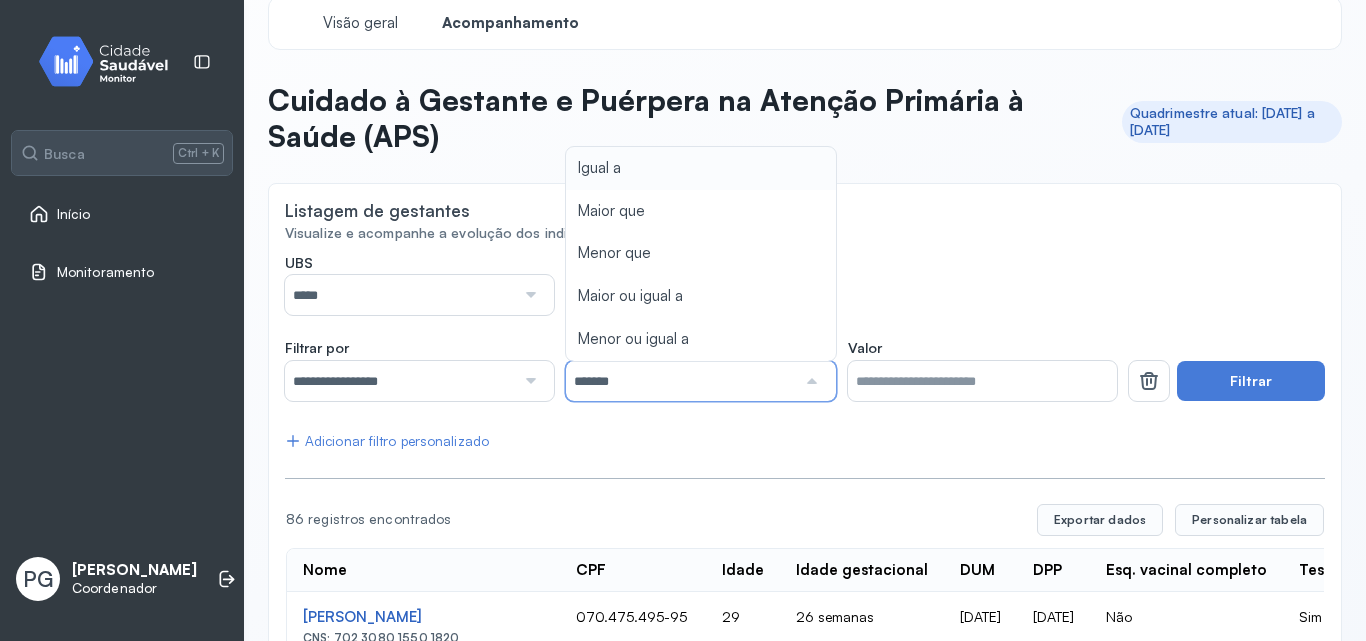 click on "UBS  ***** Todas NASF de Terra Nova BA Unidade de Saude Dr [PERSON_NAME] Unidade de Saude da Familia [PERSON_NAME] Unidade de Saude da Familia do Caipe Unidade de Saude da Familia do Jacu Usf [PERSON_NAME] Usf [PERSON_NAME] Equipe   Nenhuma opção encontrada" at bounding box center [701, 285] 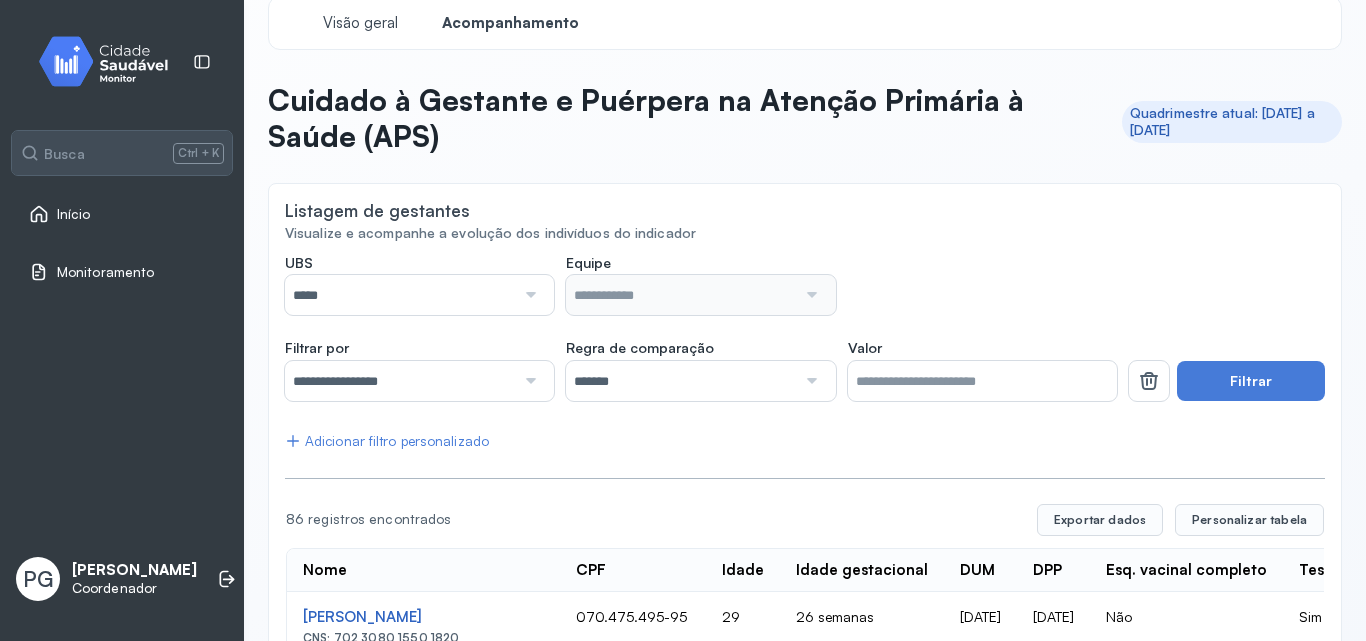 click at bounding box center [528, 381] 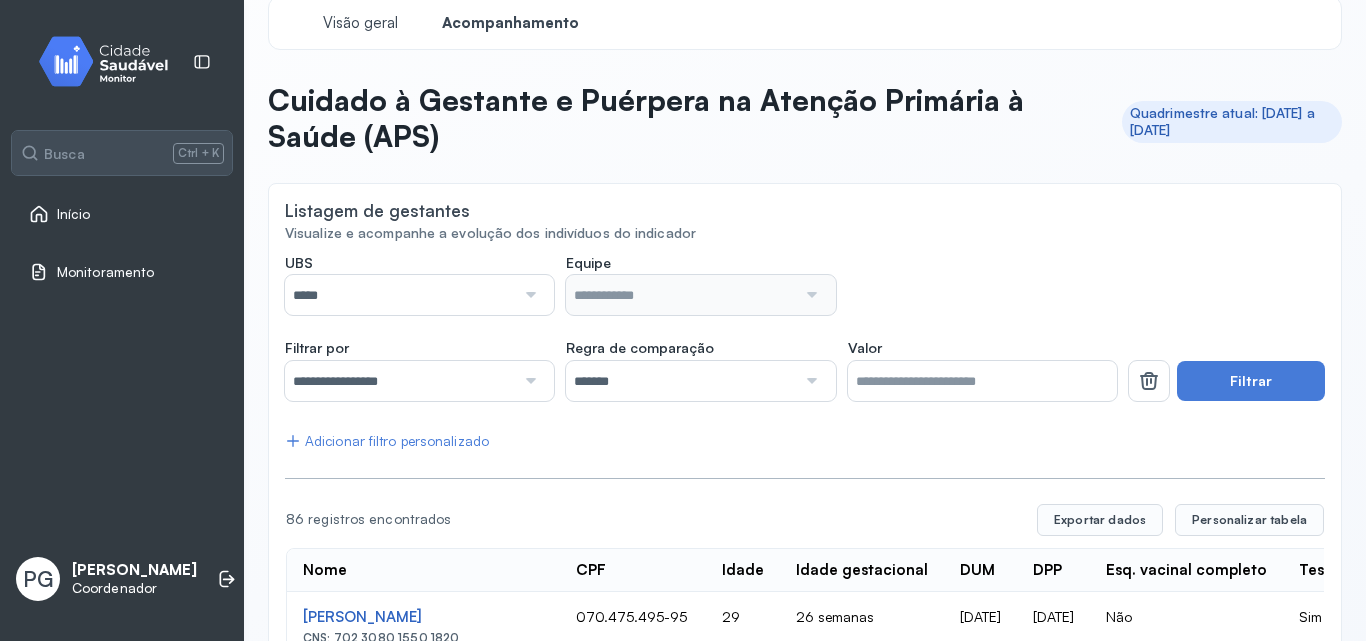 click on "**********" at bounding box center (805, 1127) 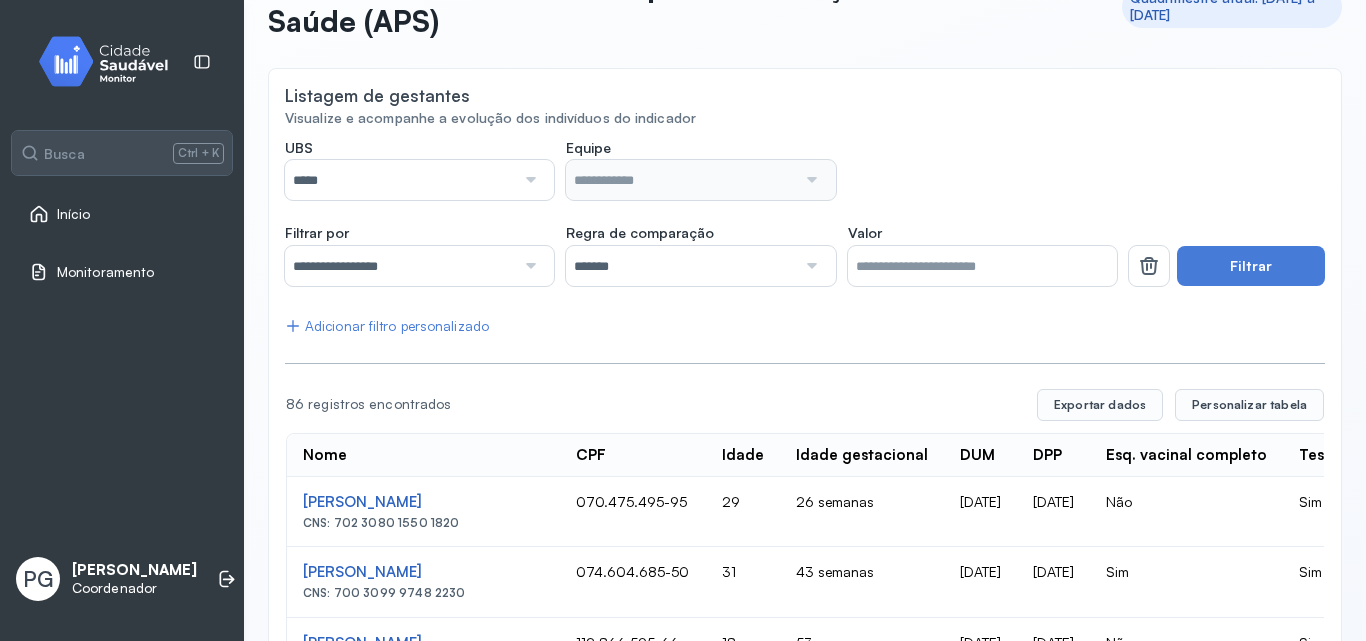 scroll, scrollTop: 125, scrollLeft: 0, axis: vertical 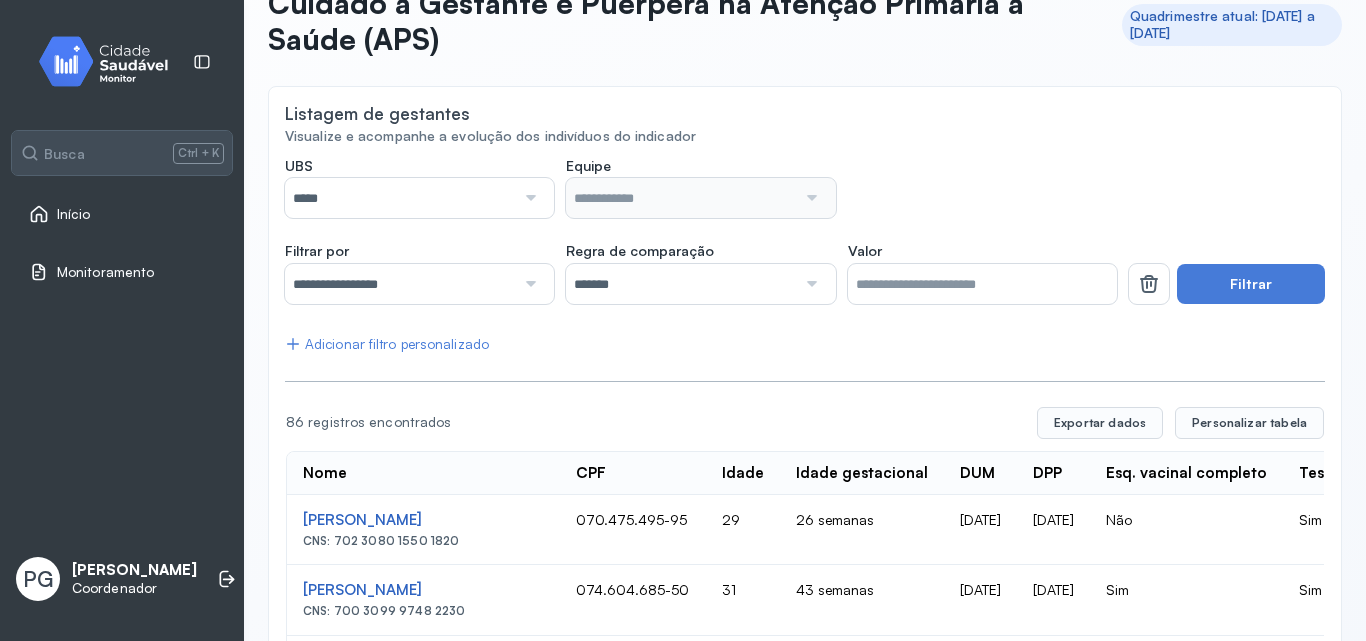 click at bounding box center (528, 198) 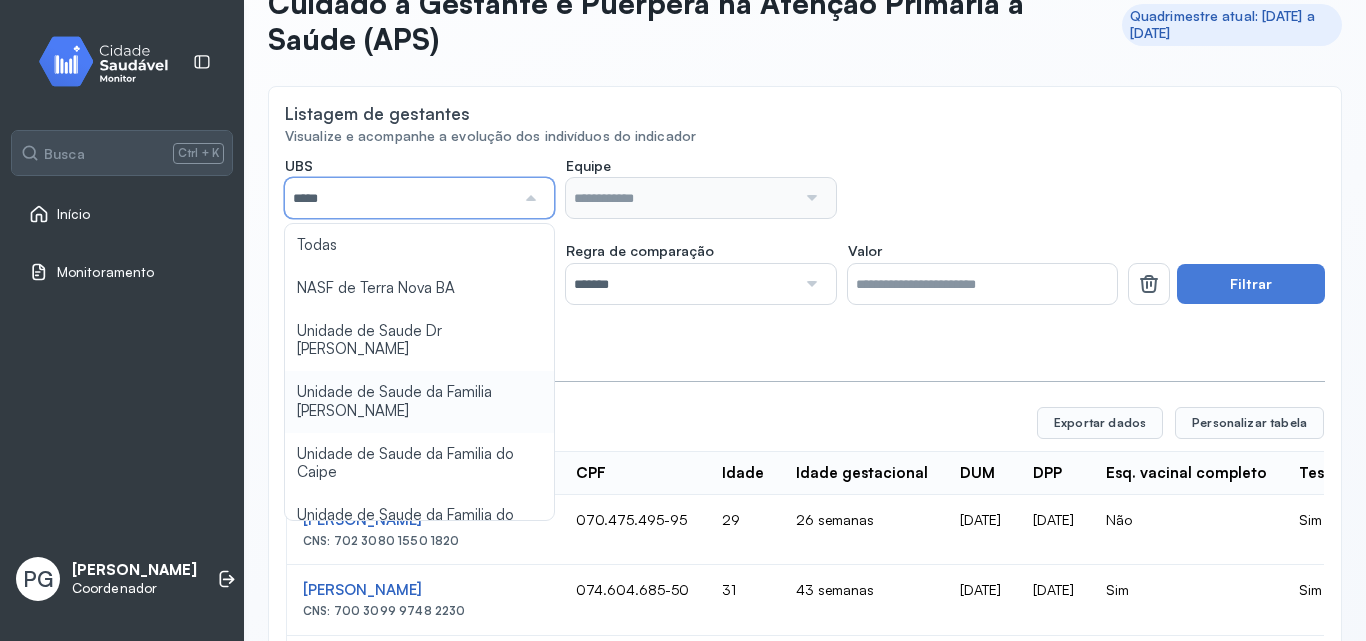 type on "**********" 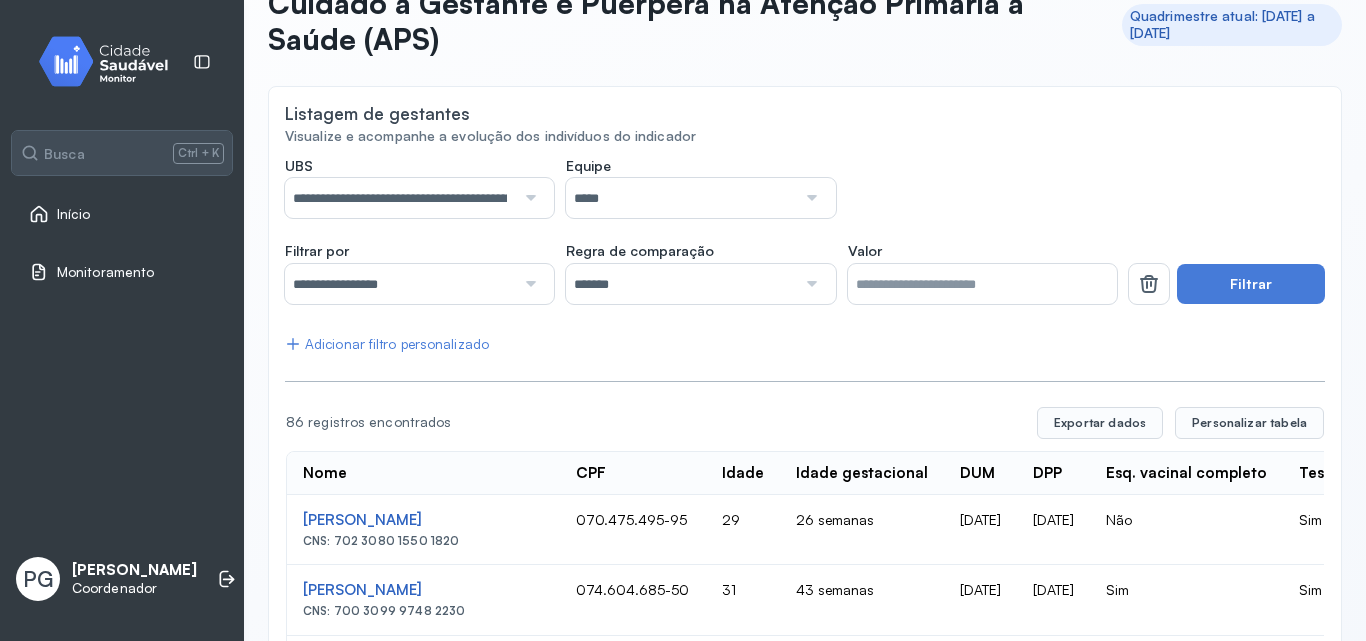 click on "**********" 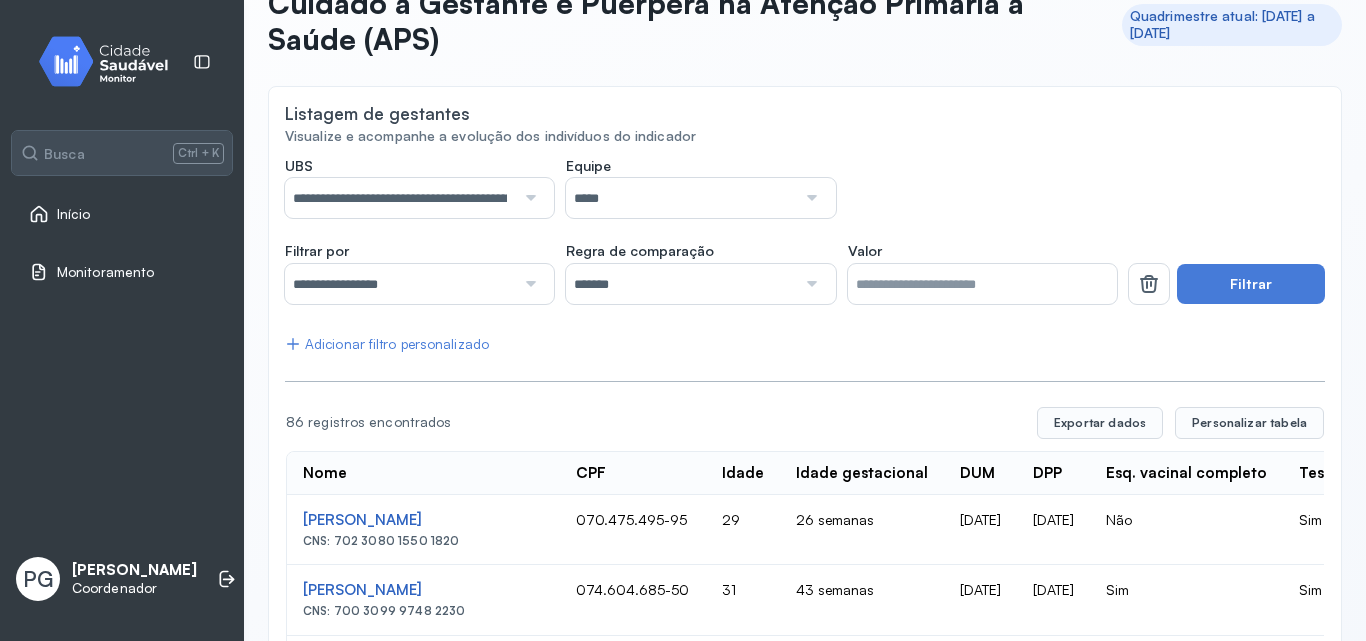 click at bounding box center (809, 284) 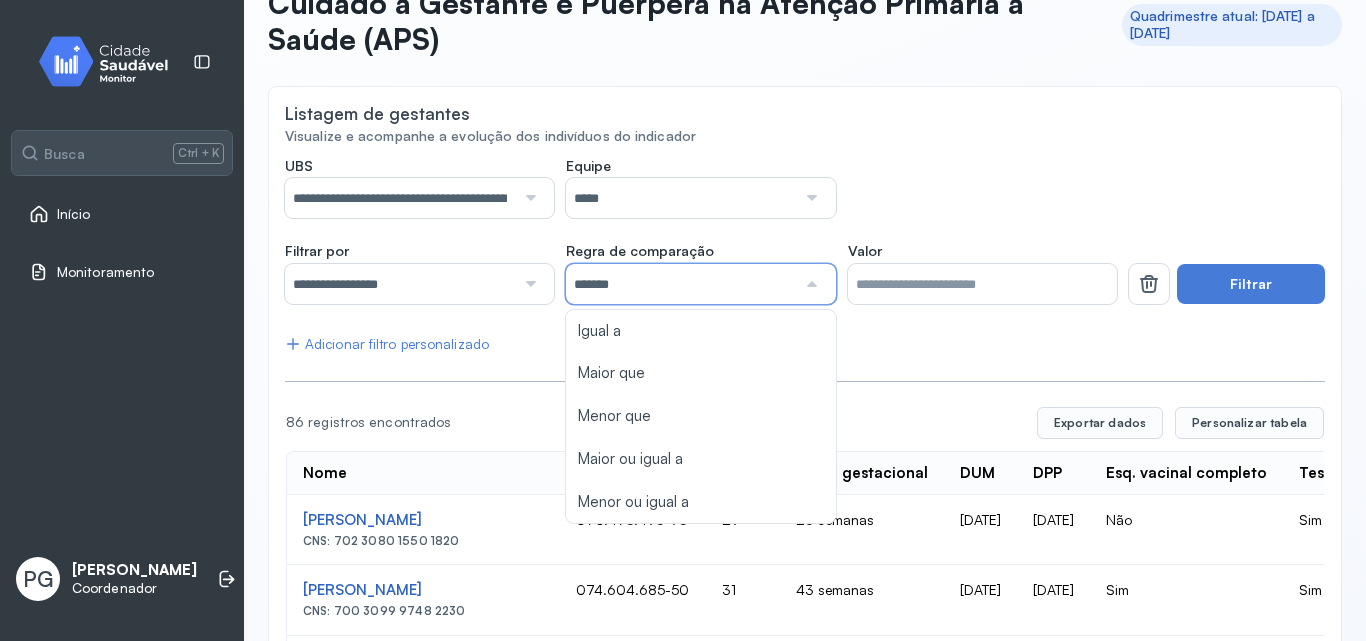 click on "*" at bounding box center (982, 284) 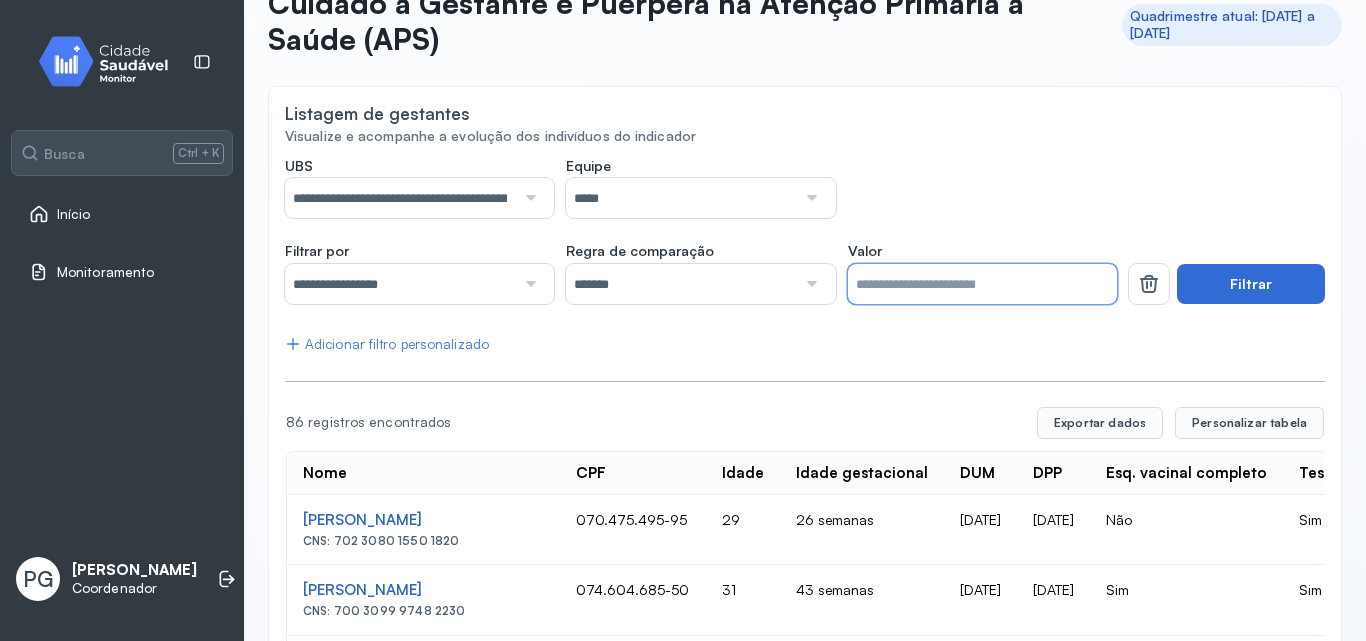 type on "**" 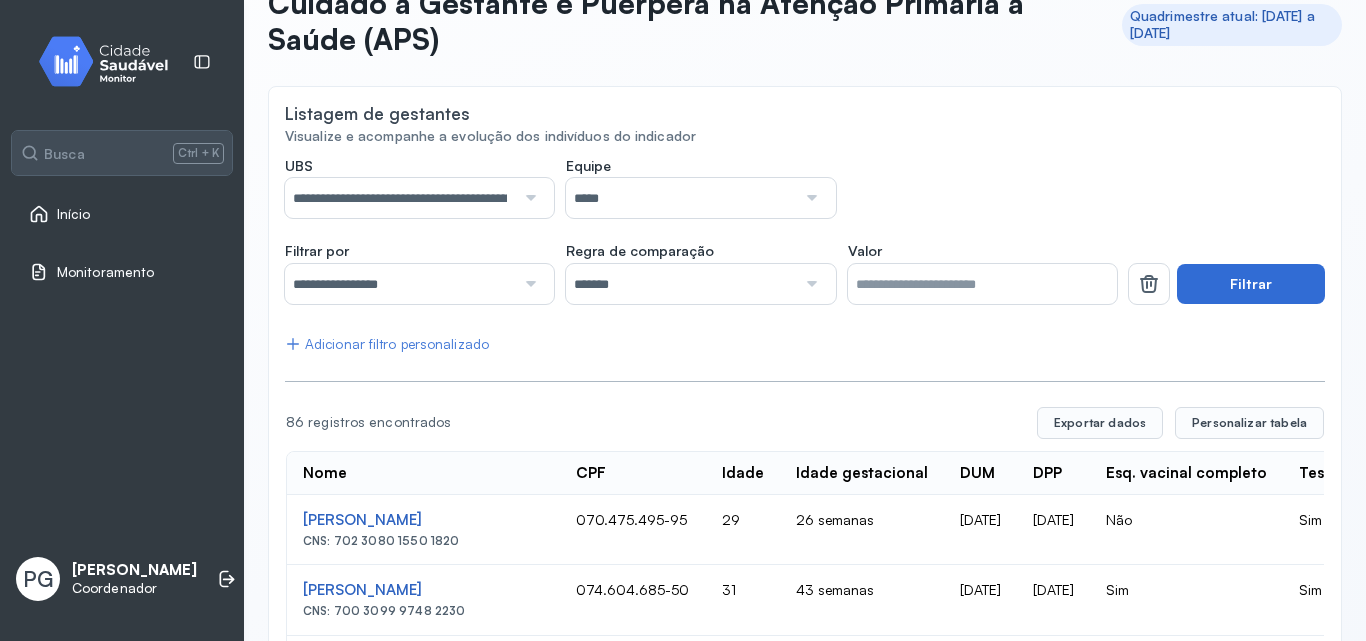 click on "Filtrar" at bounding box center (1251, 284) 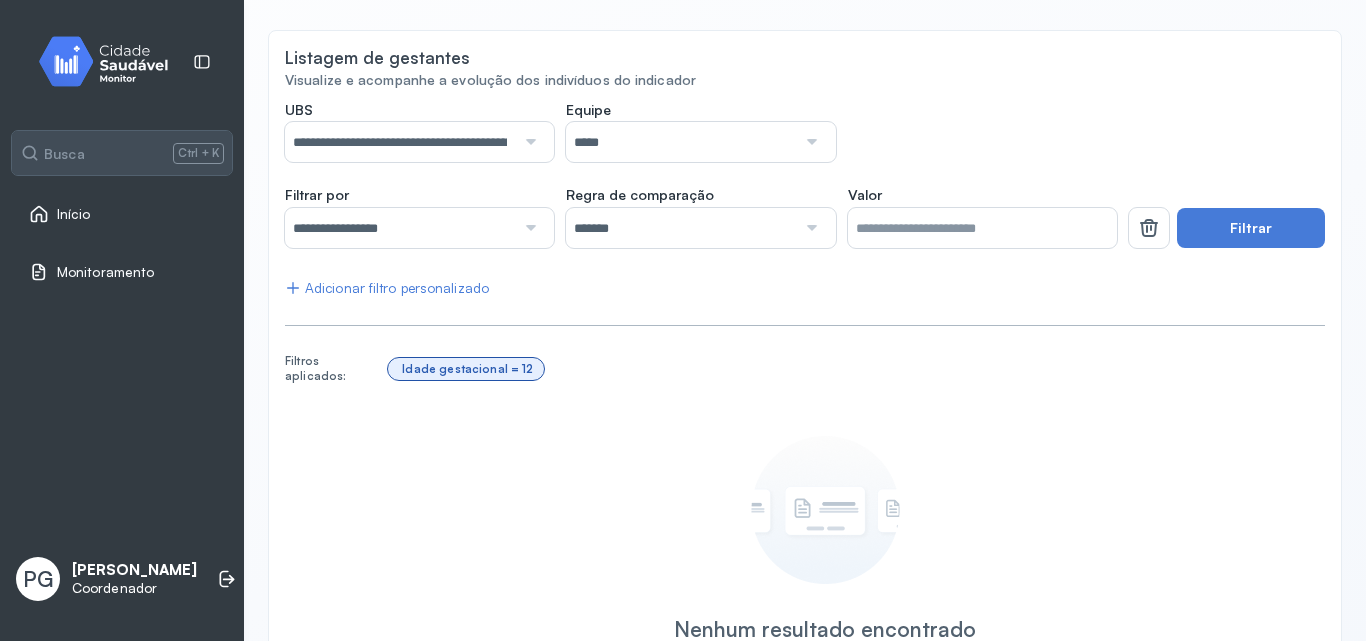 scroll, scrollTop: 167, scrollLeft: 0, axis: vertical 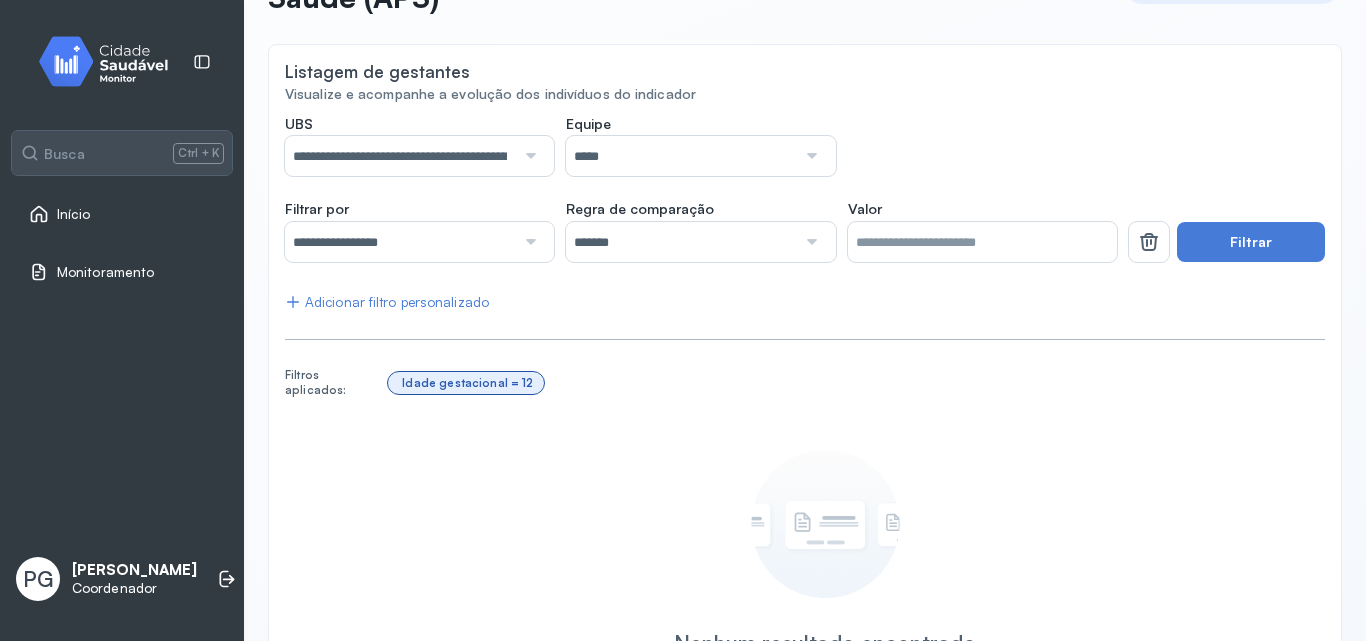 click at bounding box center [809, 242] 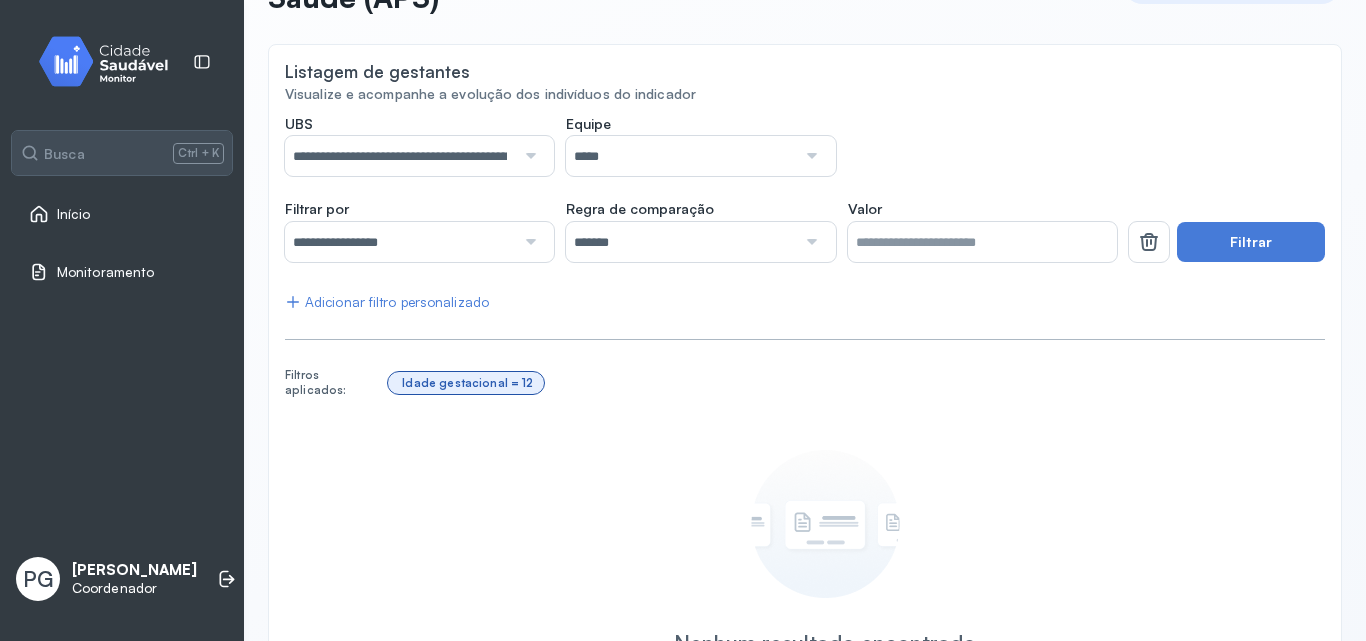 click at bounding box center (528, 242) 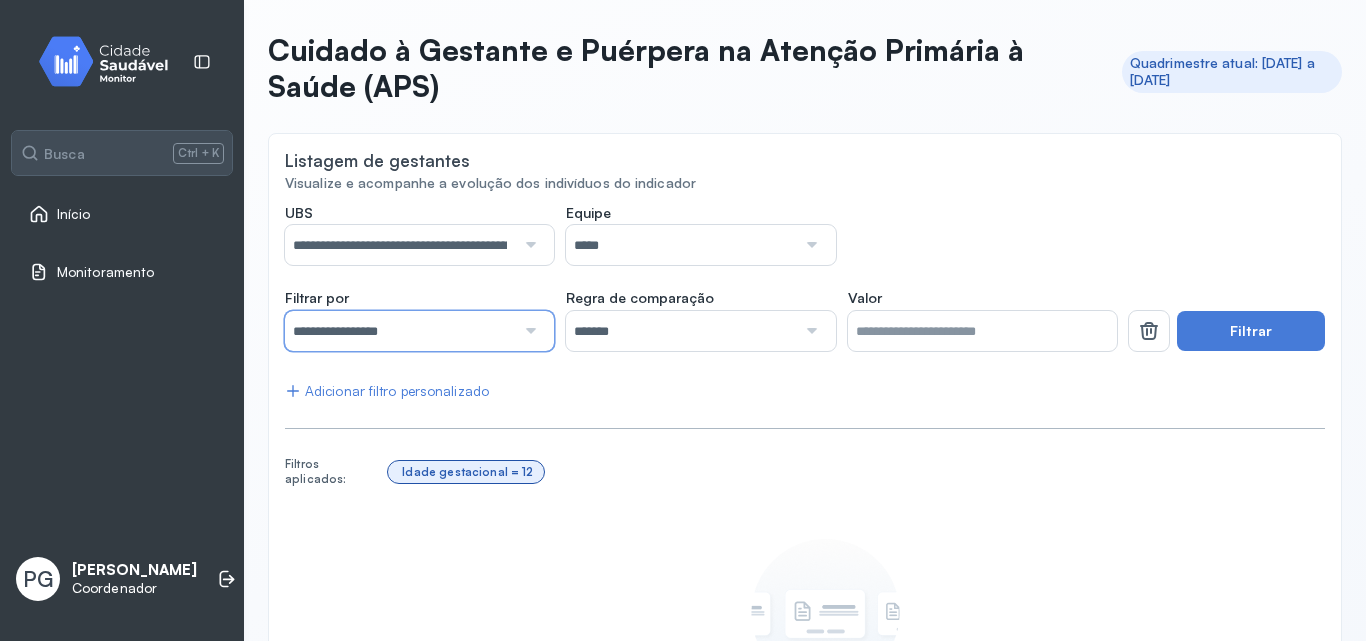 scroll, scrollTop: 58, scrollLeft: 0, axis: vertical 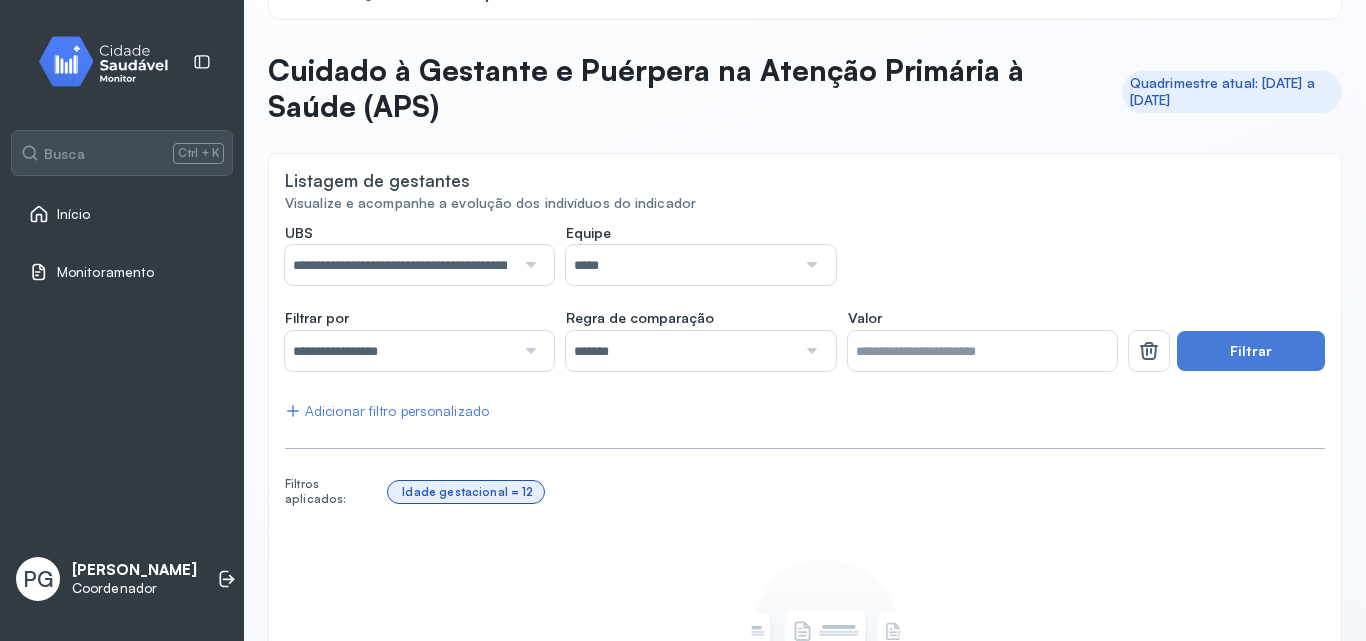 click on "Monitoramento" at bounding box center [122, 272] 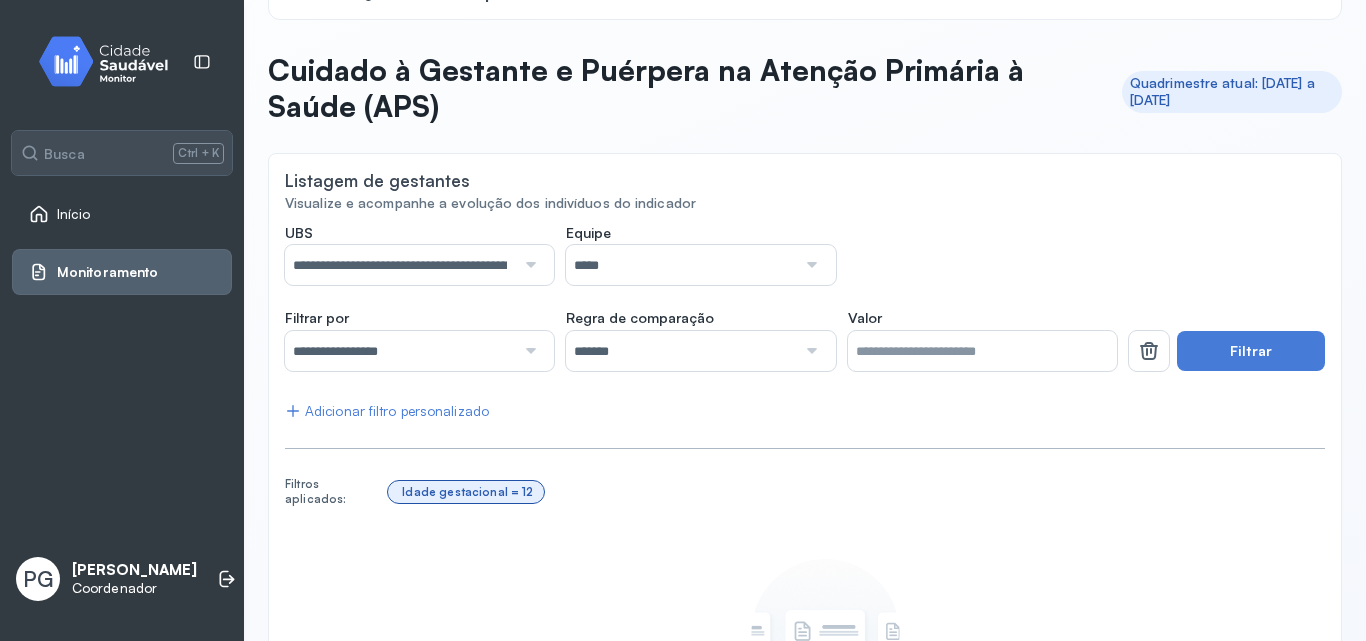 click on "Monitoramento" at bounding box center [107, 272] 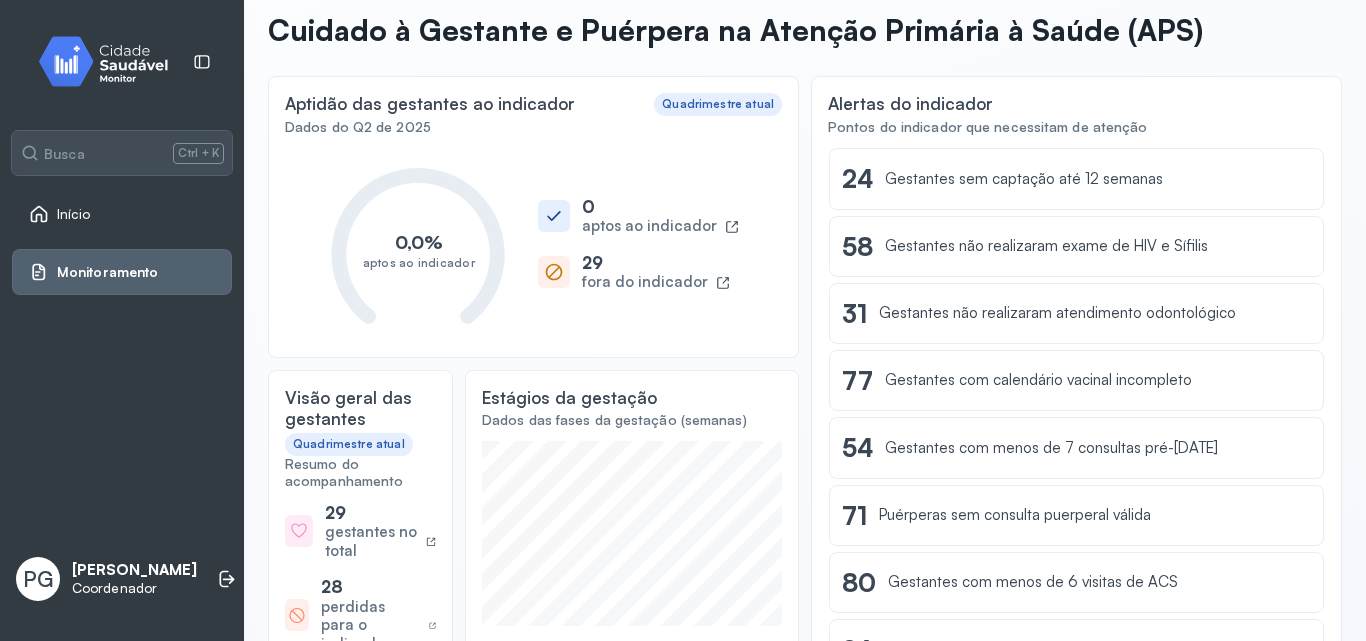 scroll, scrollTop: 116, scrollLeft: 0, axis: vertical 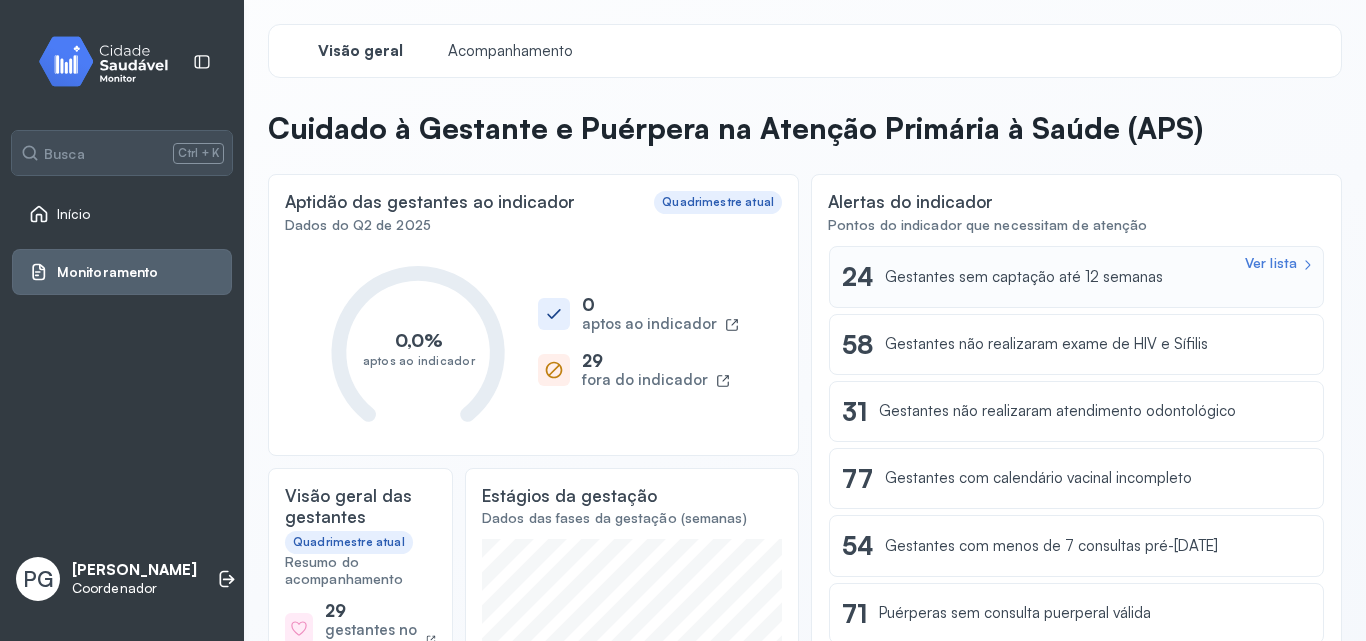 click on "Ver lista" at bounding box center (1271, 263) 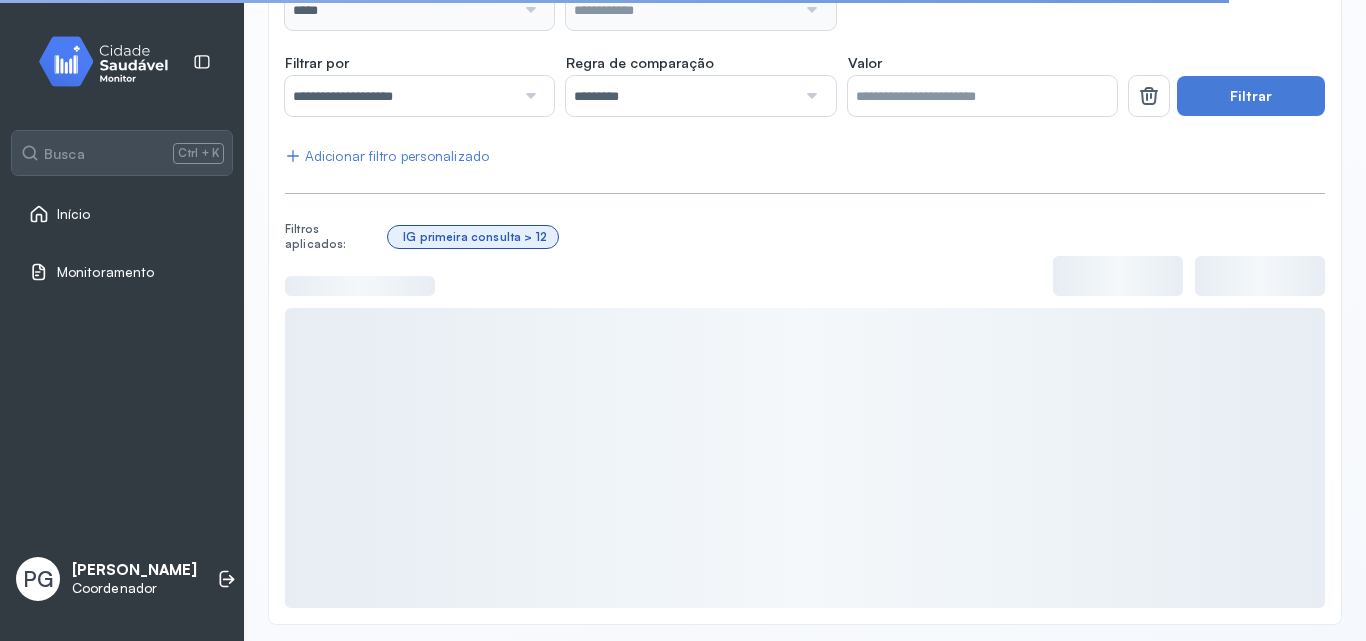 scroll, scrollTop: 321, scrollLeft: 0, axis: vertical 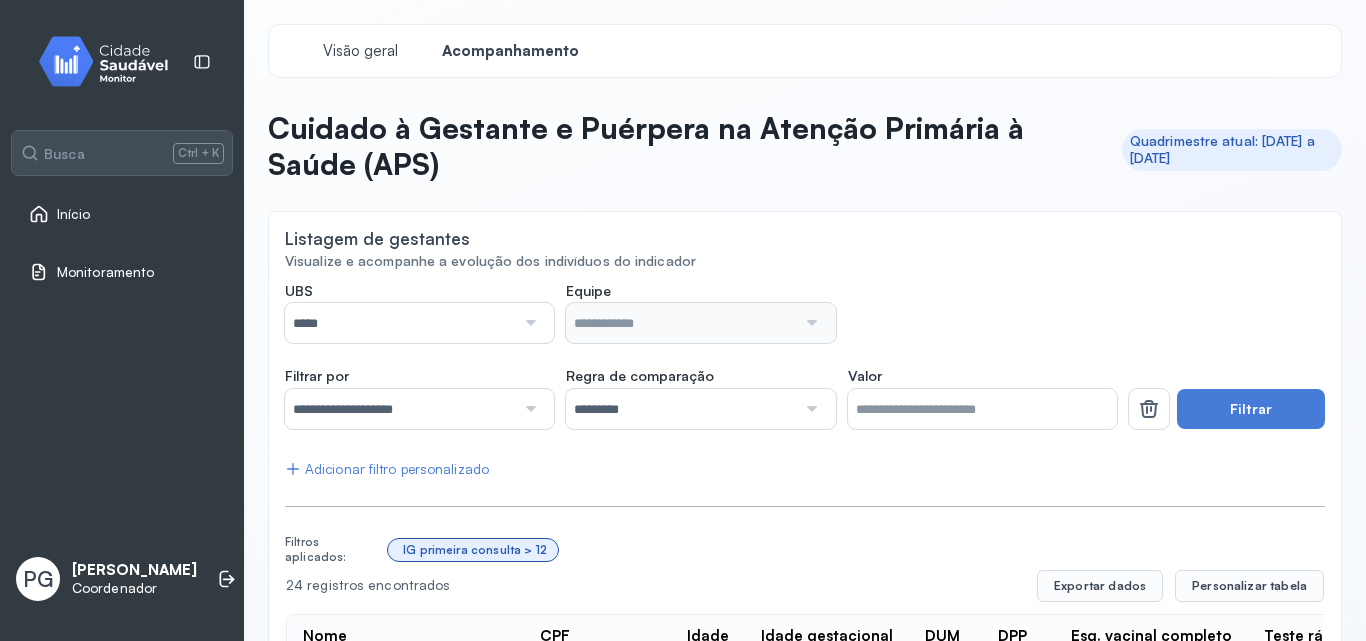 click on "Monitoramento" at bounding box center (105, 272) 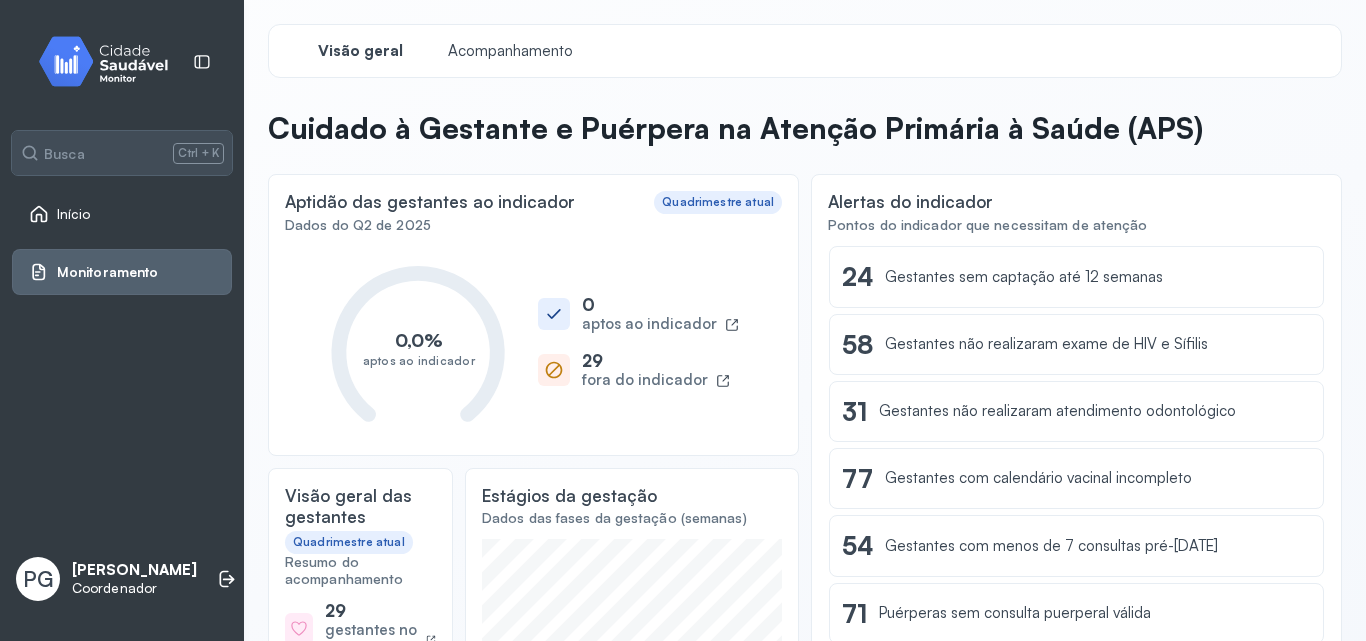 click 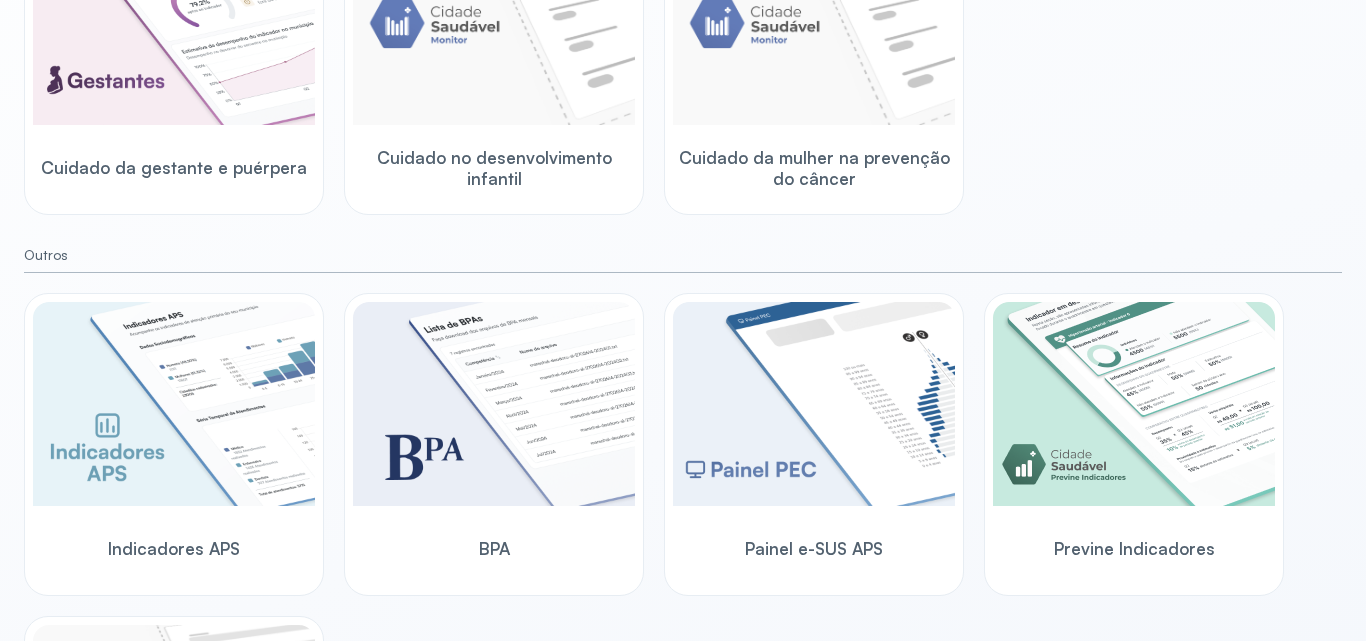 scroll, scrollTop: 435, scrollLeft: 0, axis: vertical 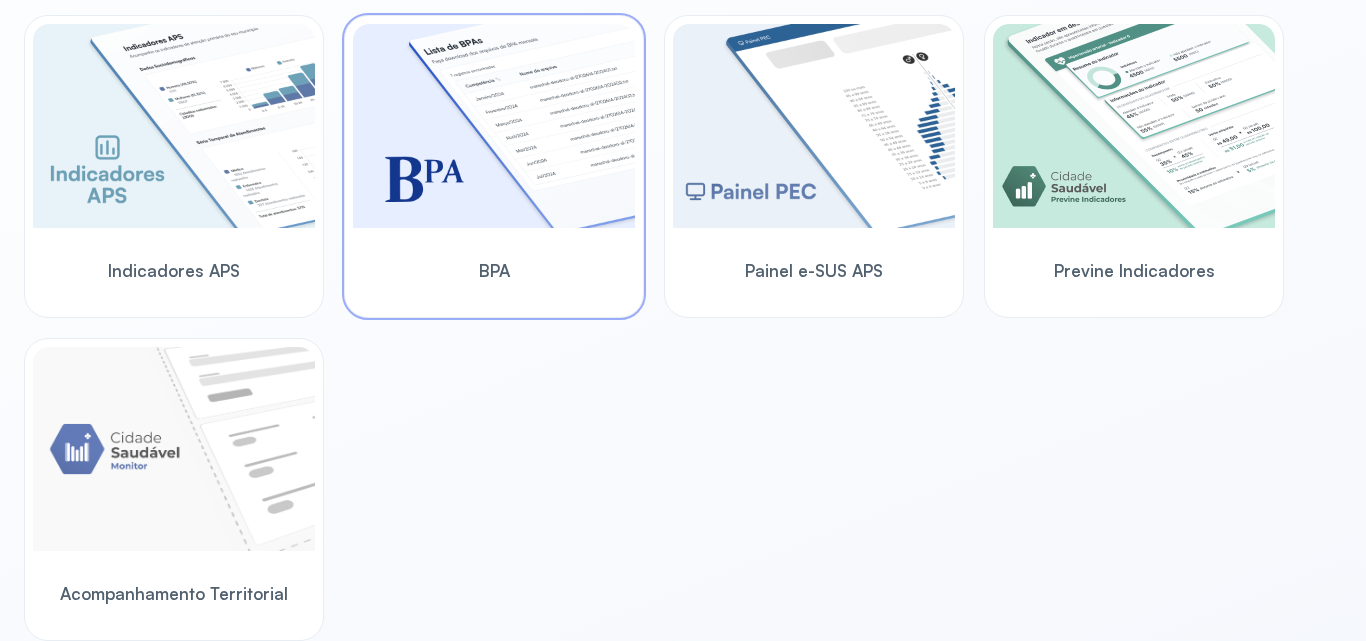 click at bounding box center [494, 126] 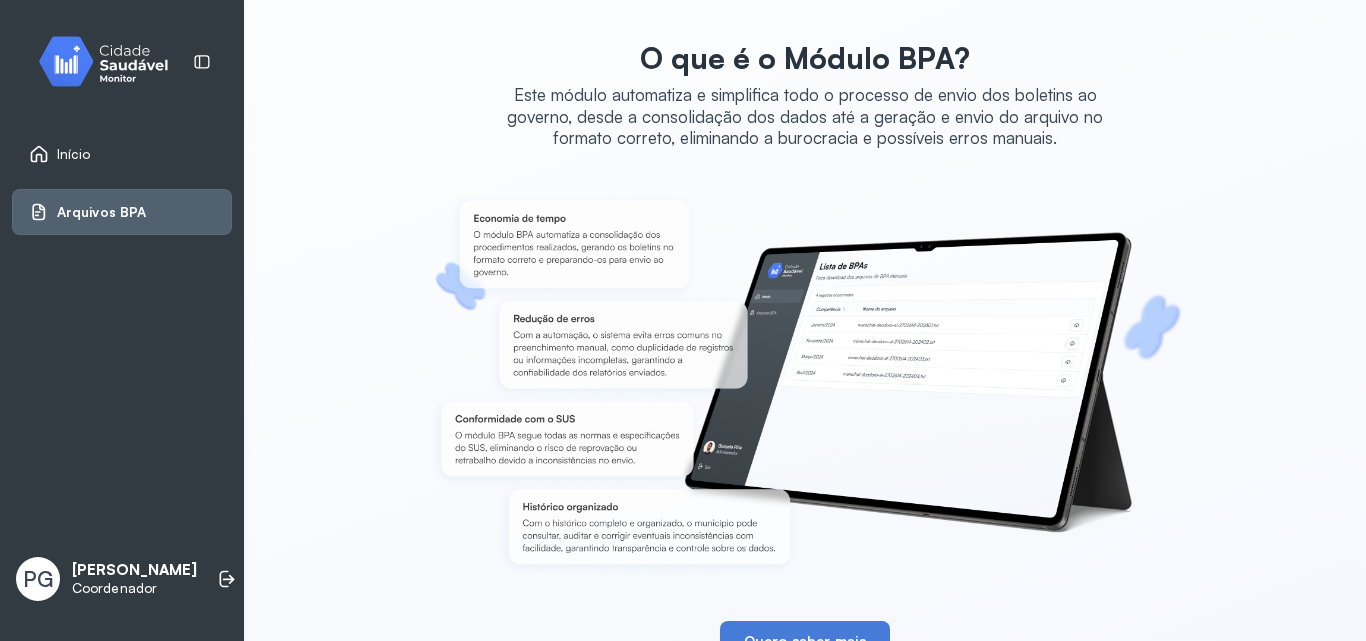 click on "Arquivos BPA" at bounding box center (122, 212) 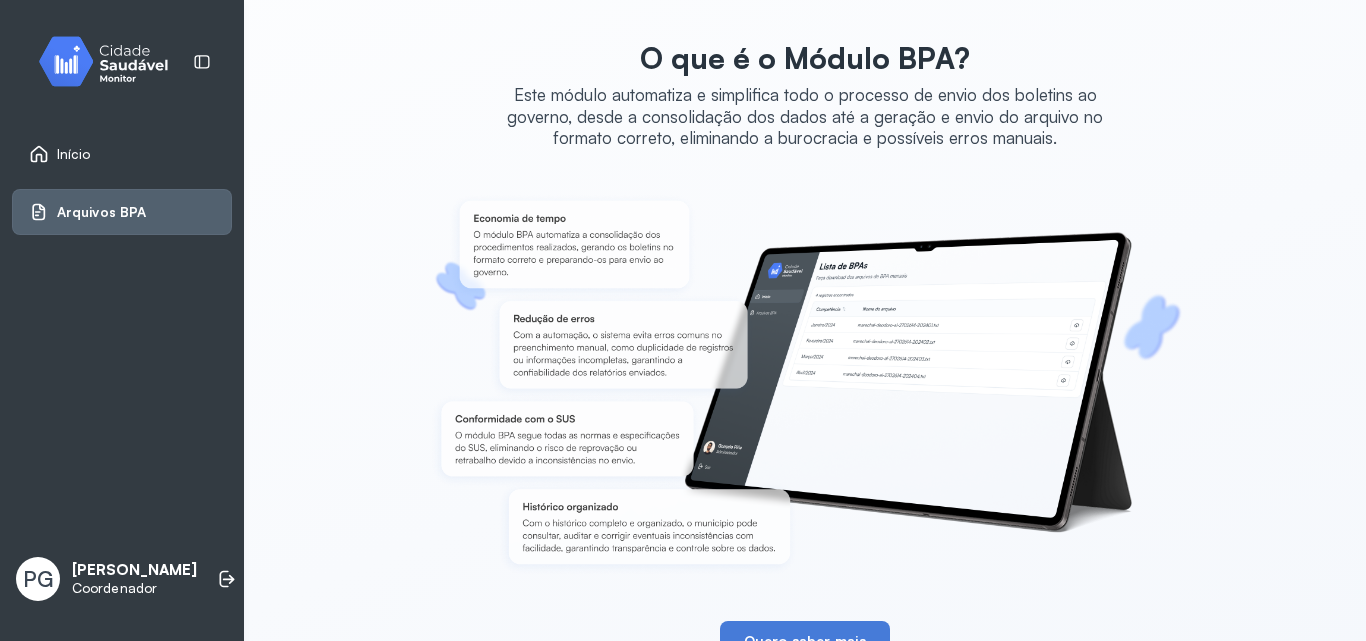 click on "Início" at bounding box center (122, 154) 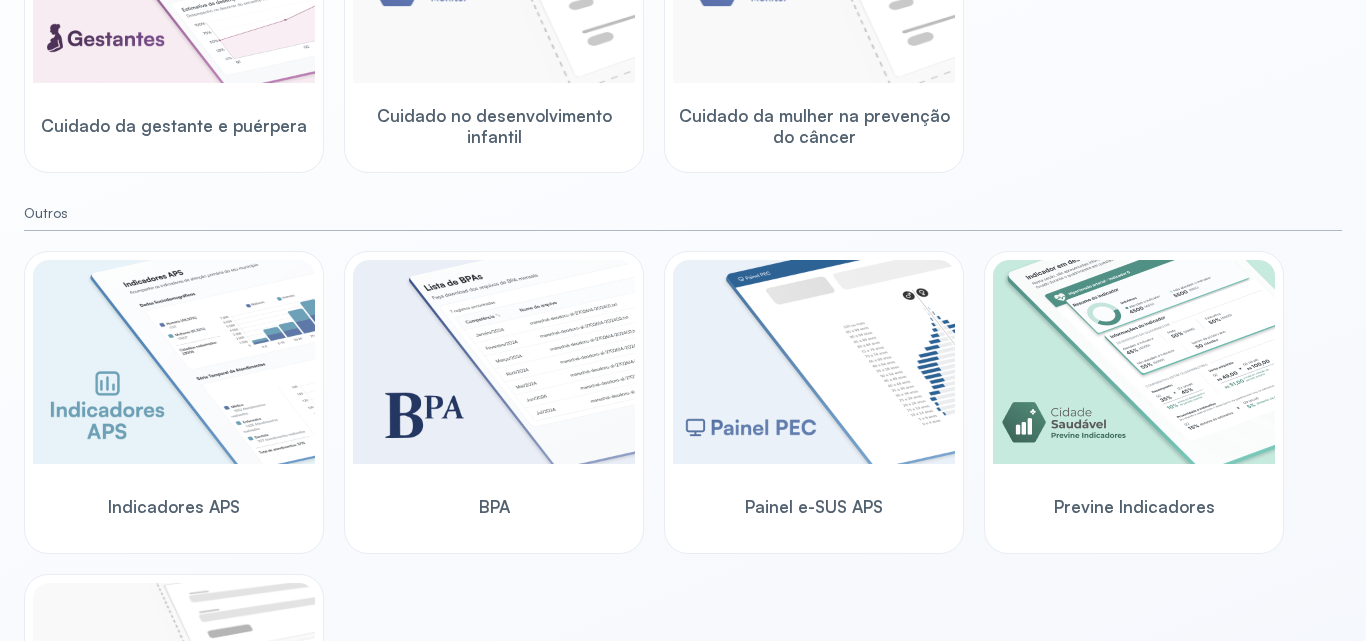 scroll, scrollTop: 420, scrollLeft: 0, axis: vertical 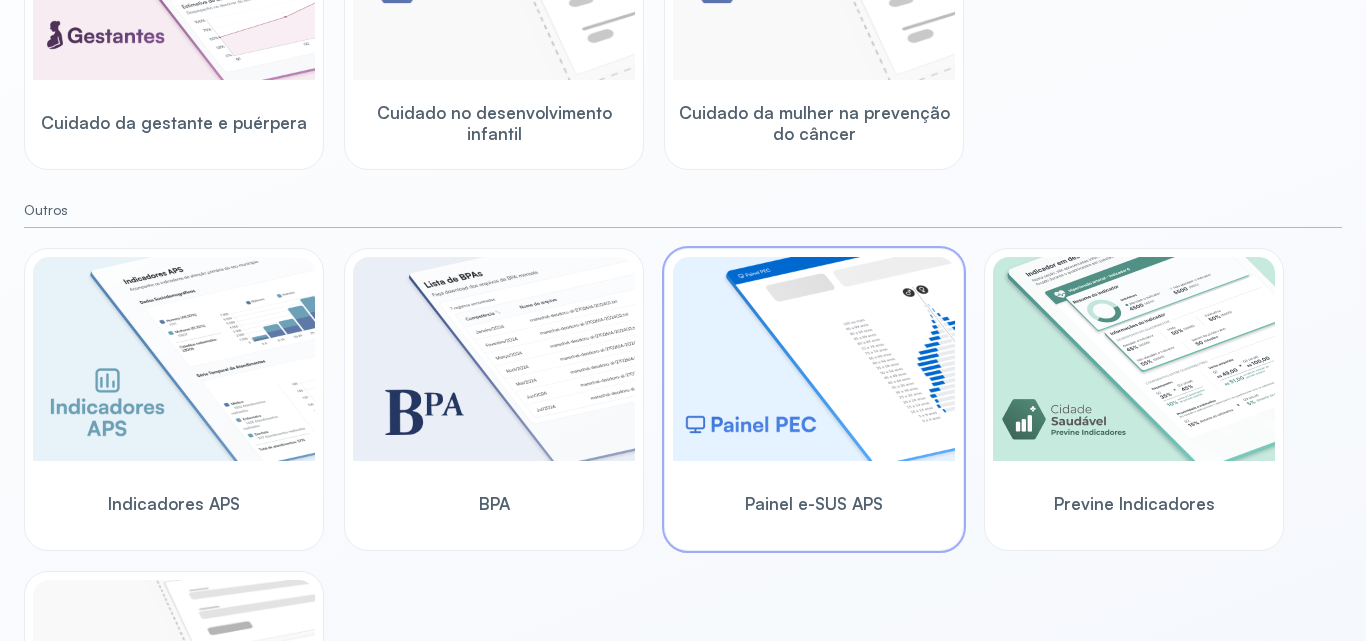 click at bounding box center [814, 359] 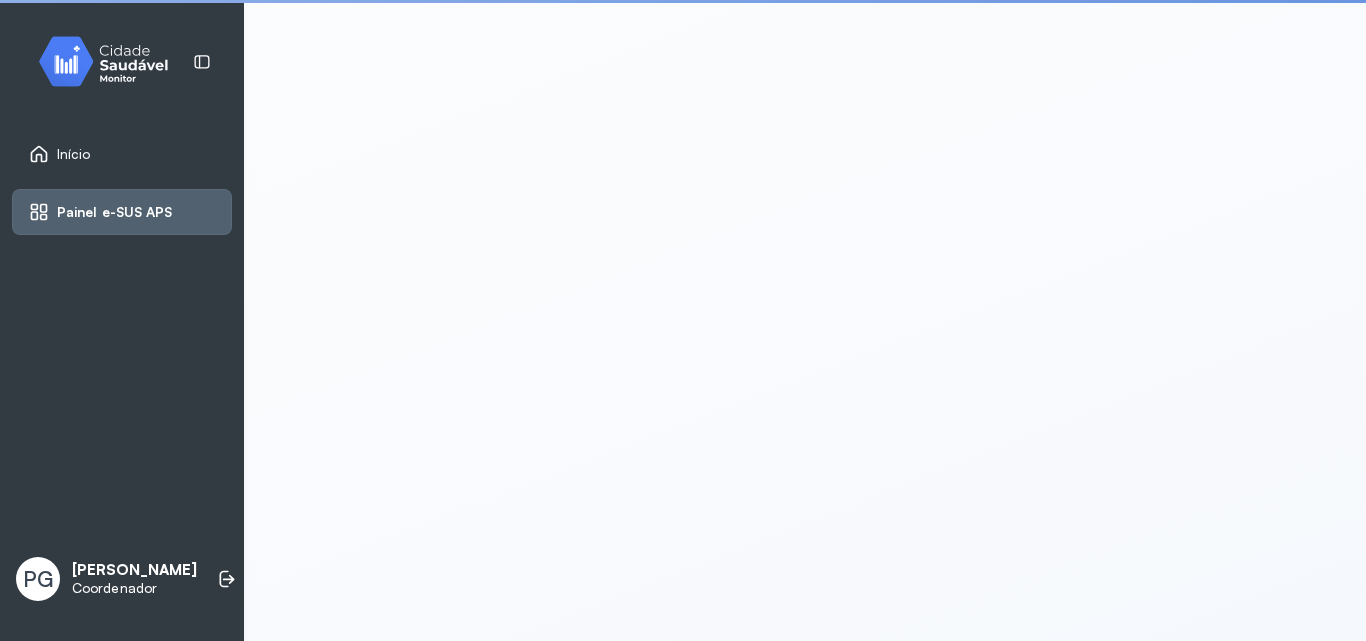 scroll, scrollTop: 4, scrollLeft: 0, axis: vertical 